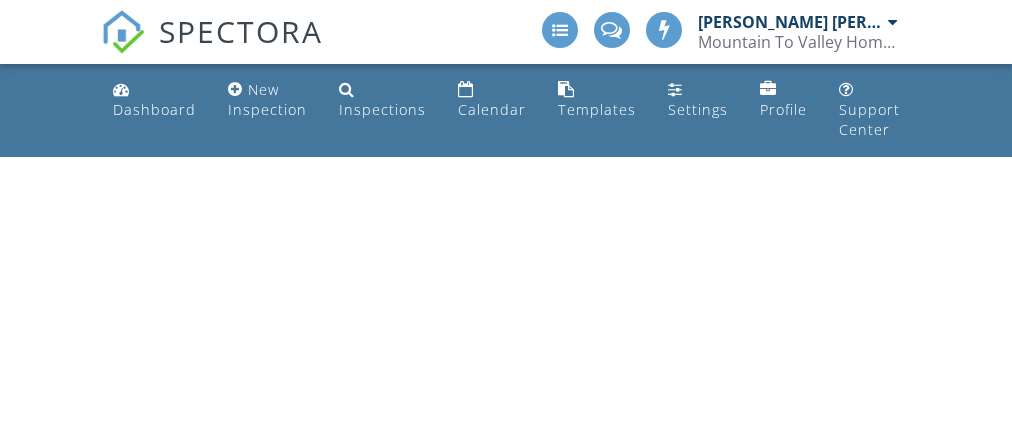 scroll, scrollTop: 0, scrollLeft: 0, axis: both 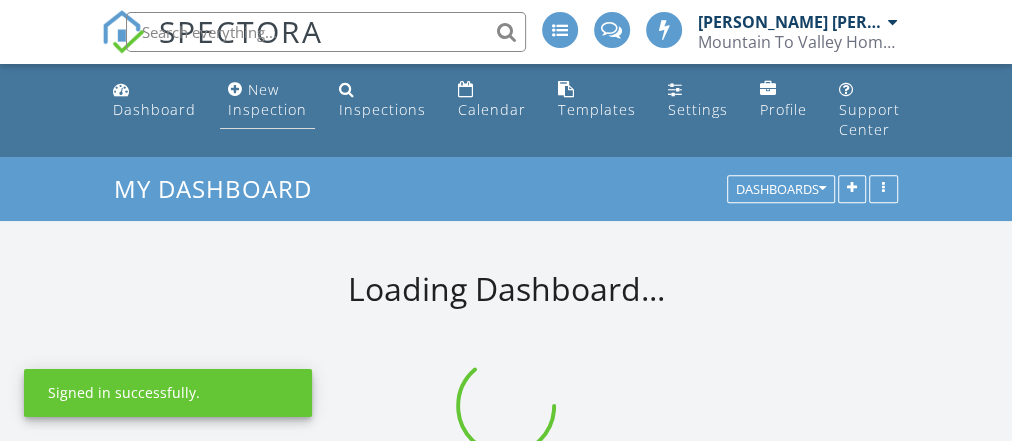 click on "New Inspection" at bounding box center (267, 99) 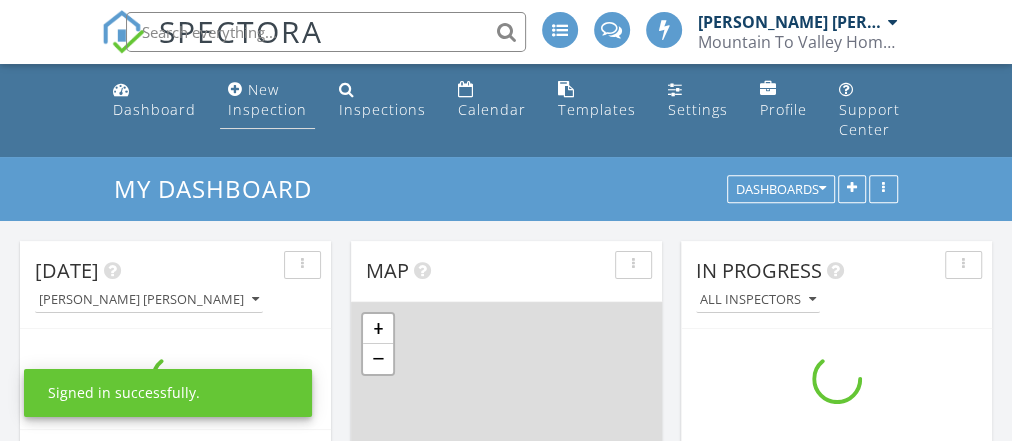 scroll, scrollTop: 10, scrollLeft: 10, axis: both 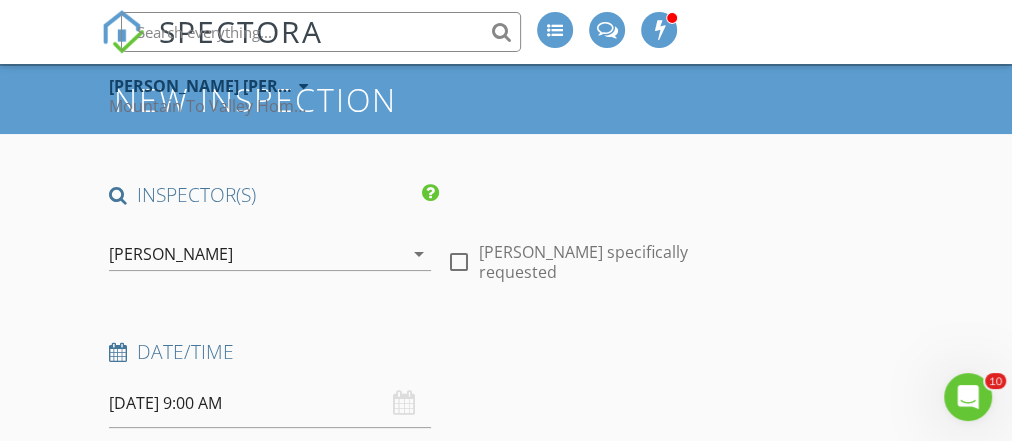 click on "arrow_drop_down" at bounding box center (419, 254) 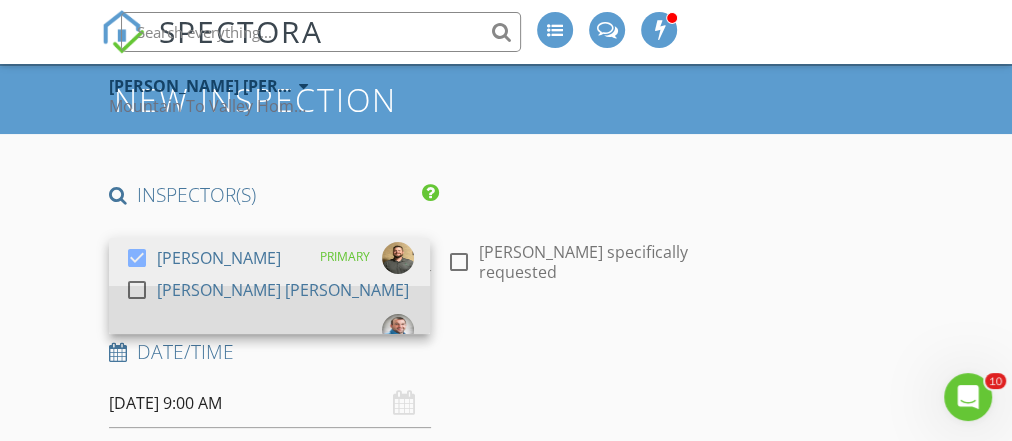 click at bounding box center [137, 290] 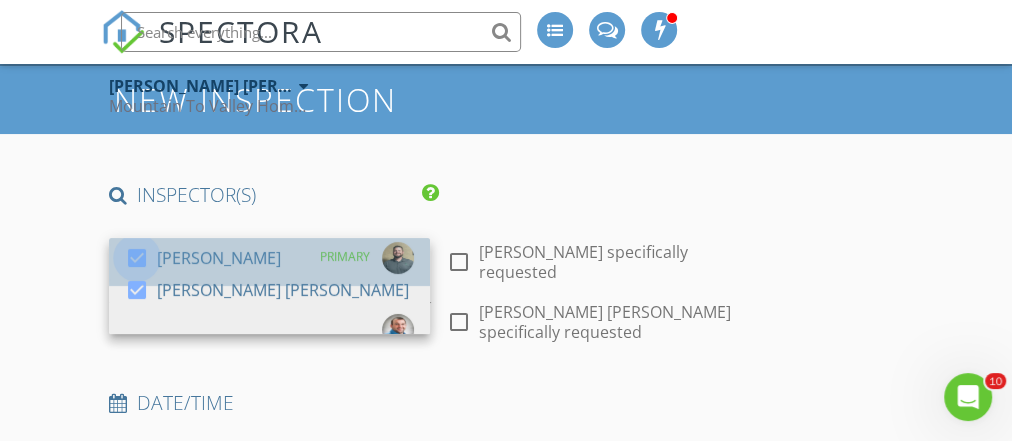 click at bounding box center [137, 258] 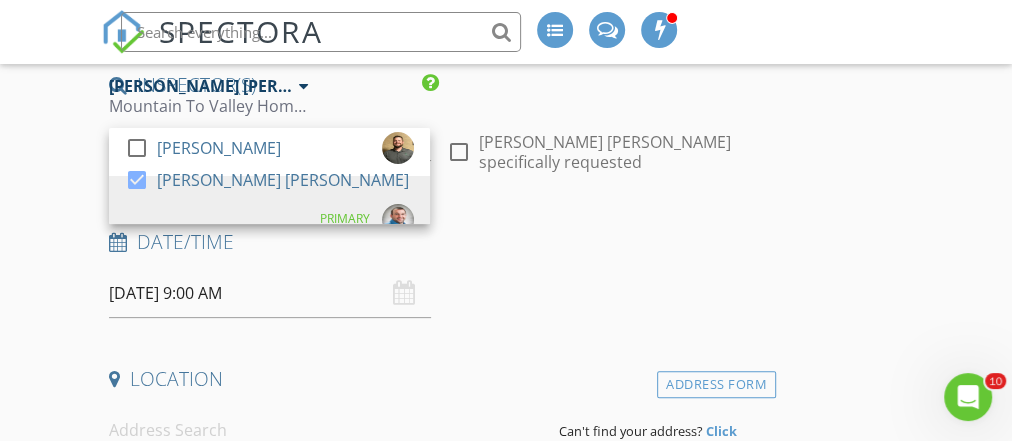 scroll, scrollTop: 240, scrollLeft: 0, axis: vertical 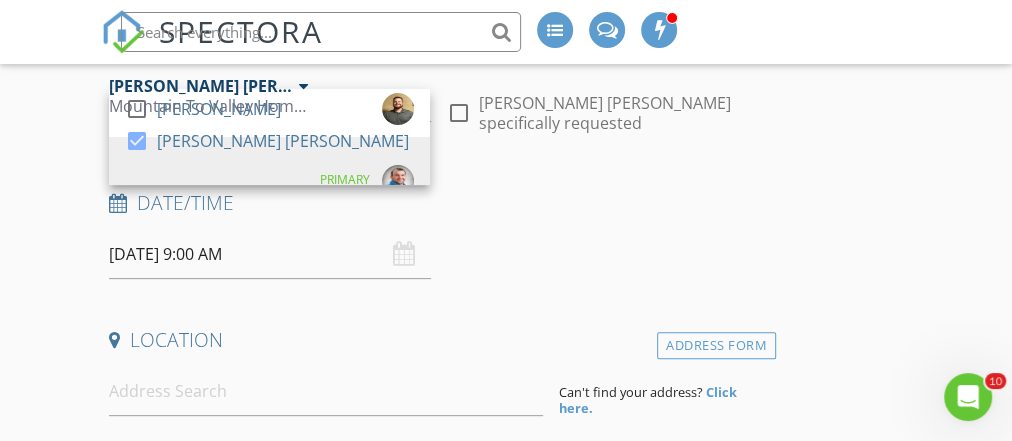 click on "07/11/2025 9:00 AM" at bounding box center (269, 254) 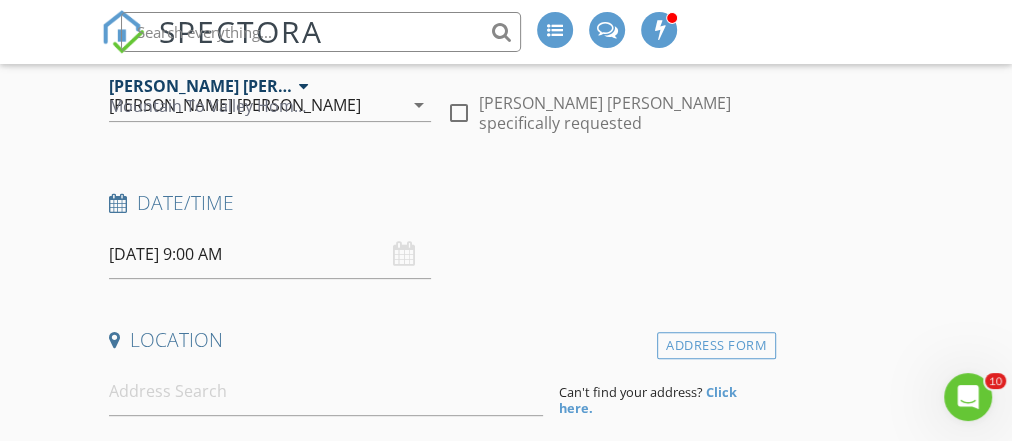 click on "07/11/2025 9:00 AM" at bounding box center [269, 254] 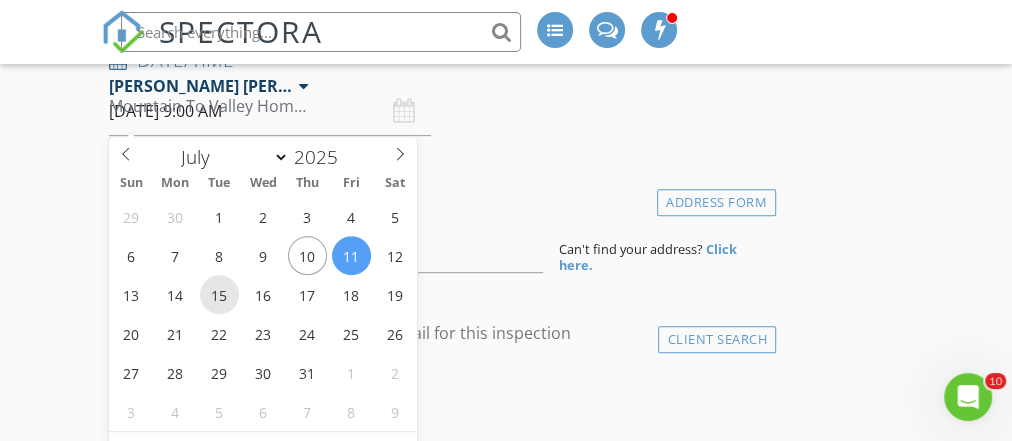 scroll, scrollTop: 385, scrollLeft: 0, axis: vertical 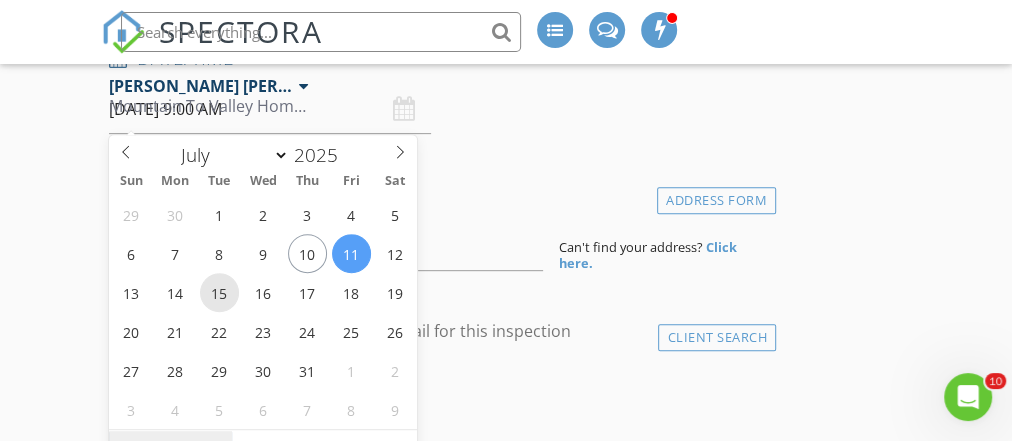 type on "07/15/2025 9:00 AM" 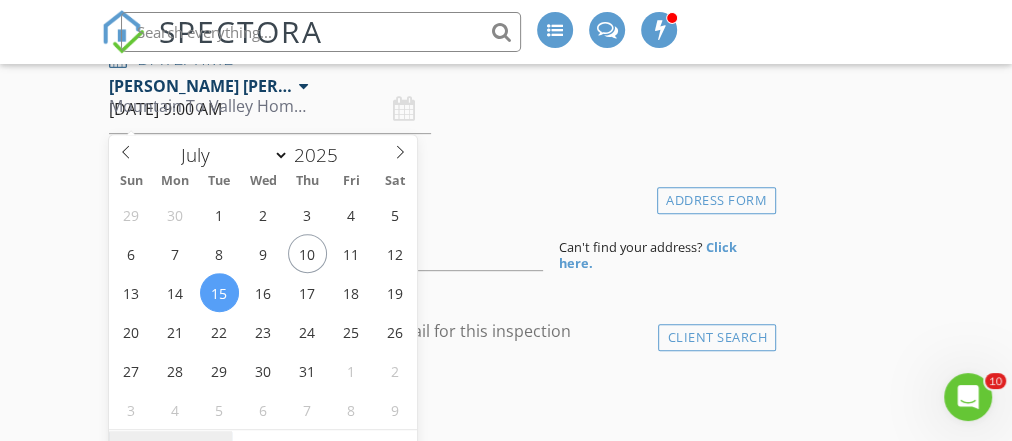 scroll, scrollTop: 412, scrollLeft: 0, axis: vertical 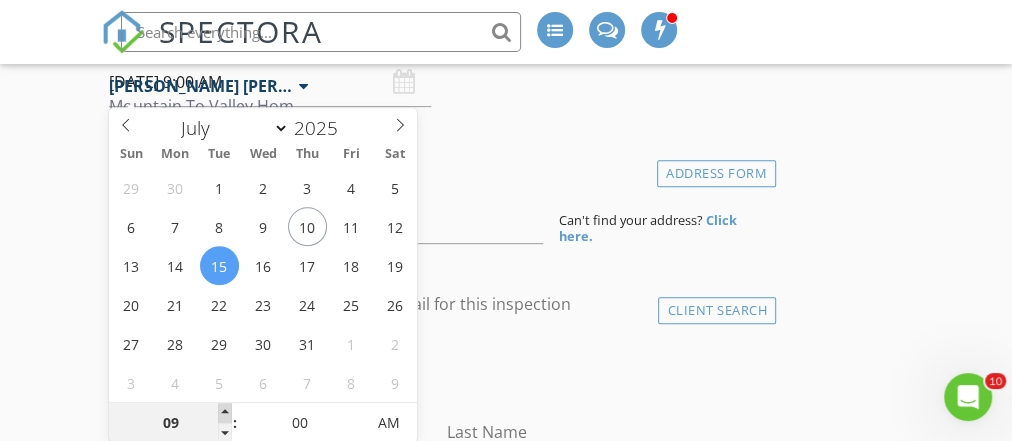 type on "10" 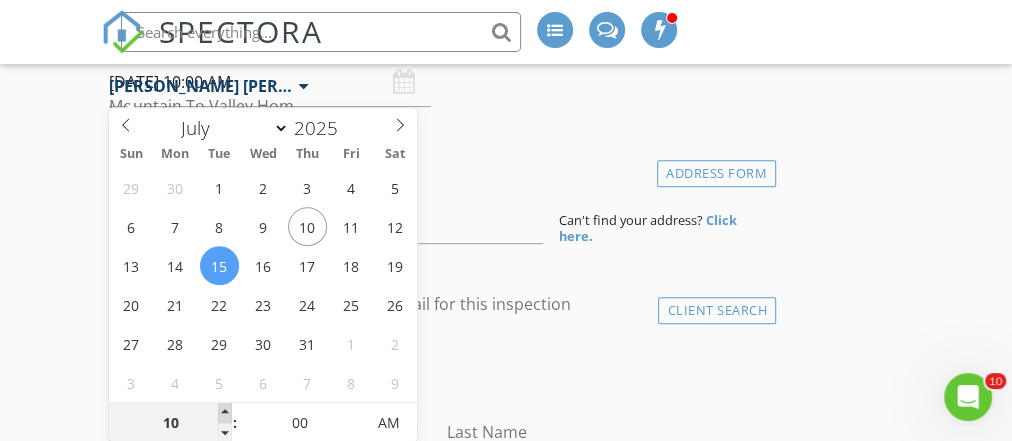 click at bounding box center (225, 413) 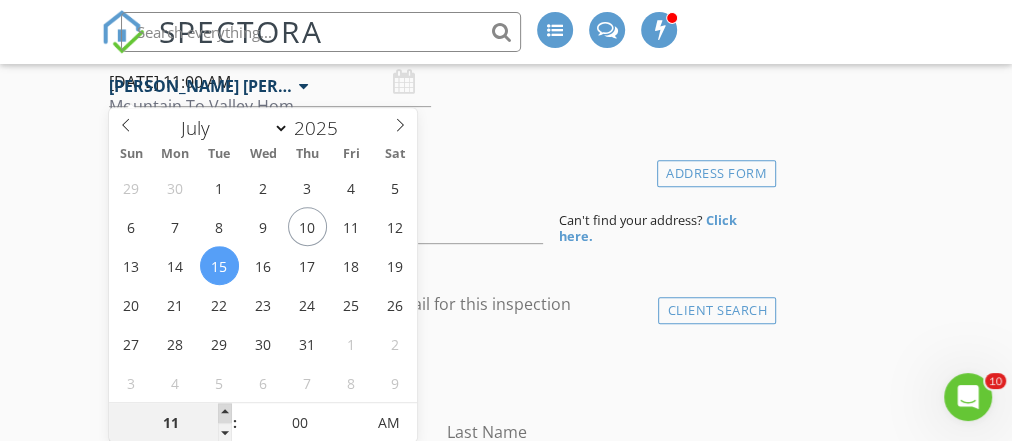 click at bounding box center (225, 413) 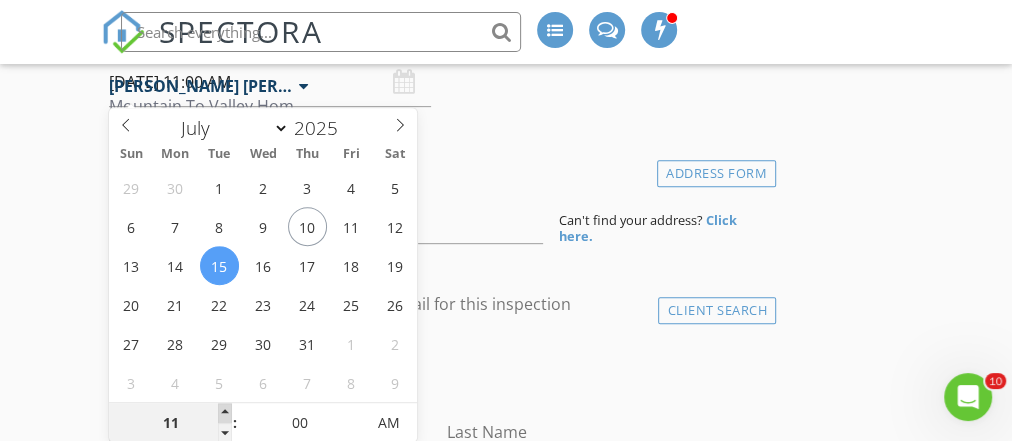 type on "12" 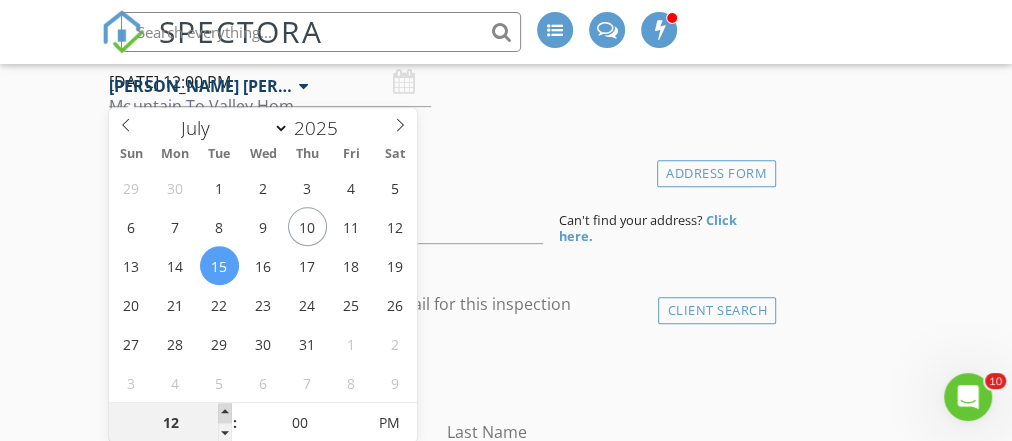 click at bounding box center (225, 413) 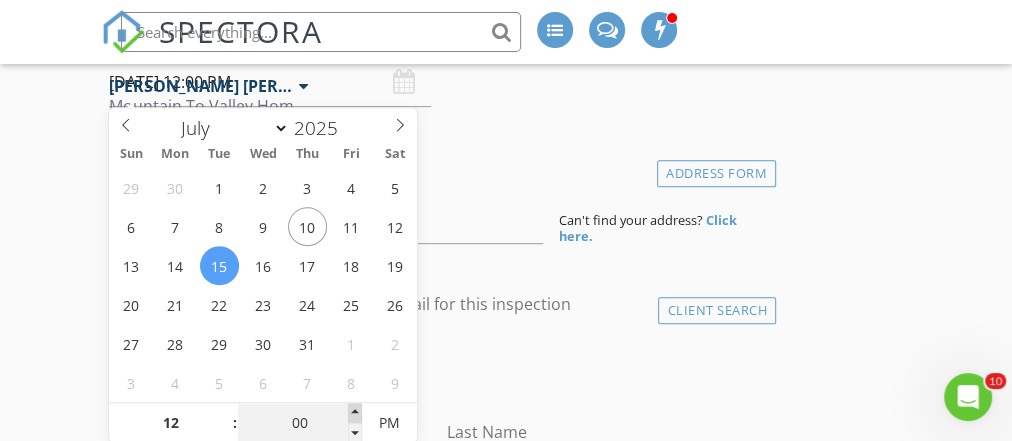 type on "05" 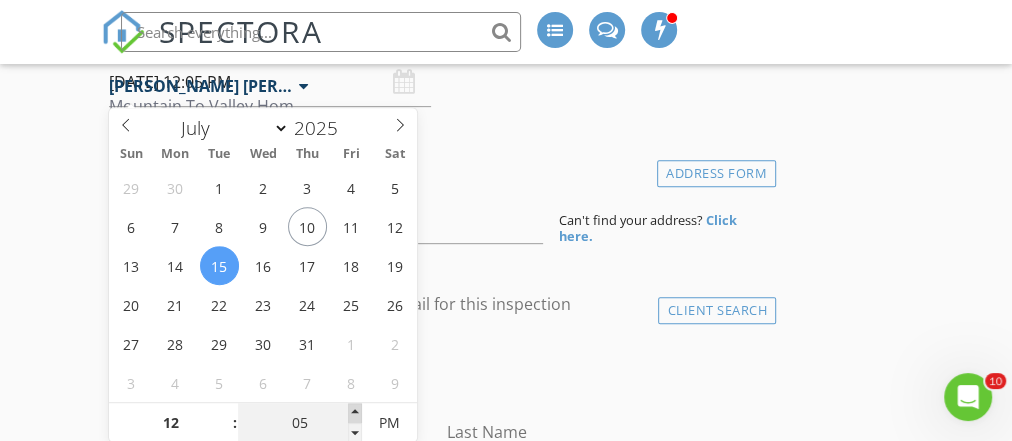 click at bounding box center [355, 413] 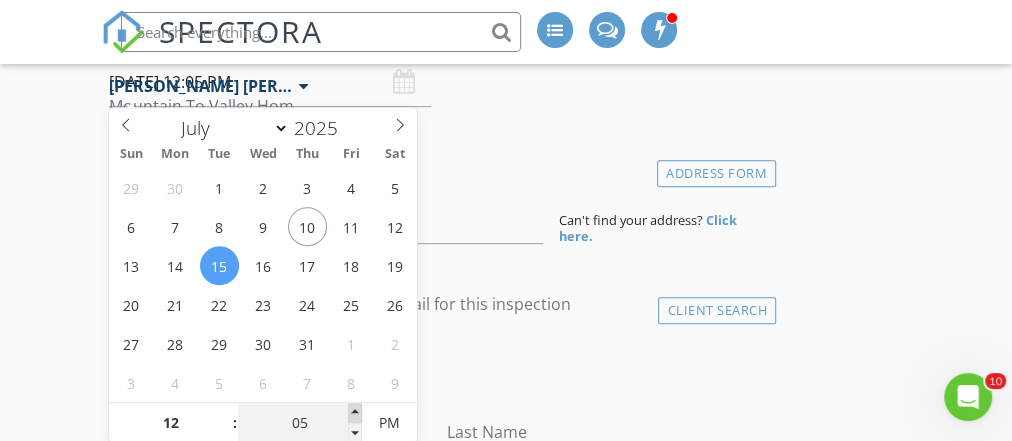 type on "10" 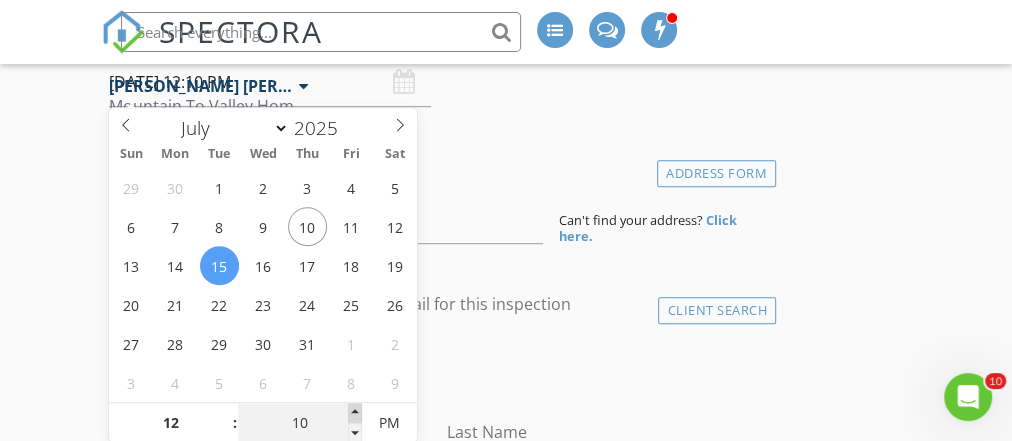 click at bounding box center [355, 413] 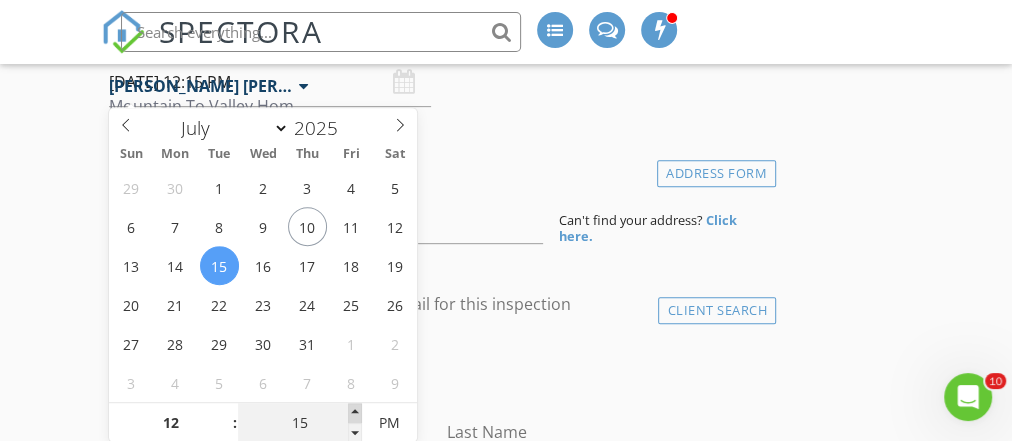 click at bounding box center (355, 413) 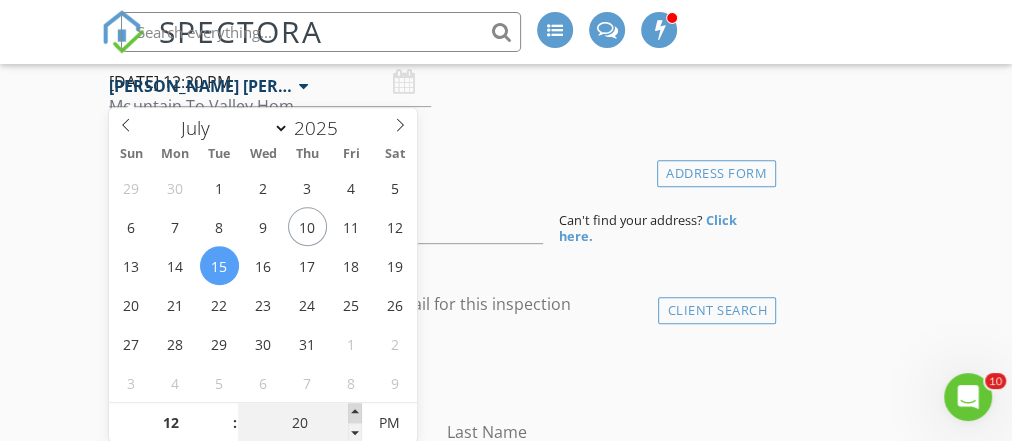 click at bounding box center (355, 413) 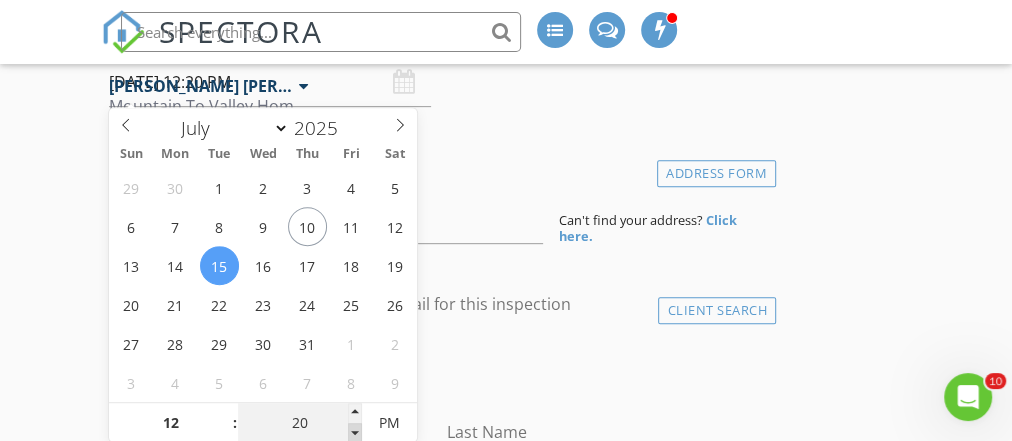 type on "15" 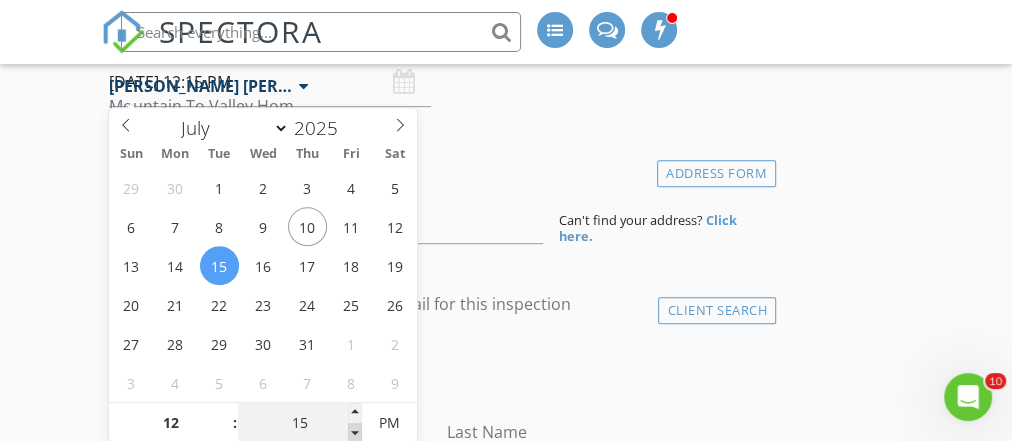 click at bounding box center (355, 433) 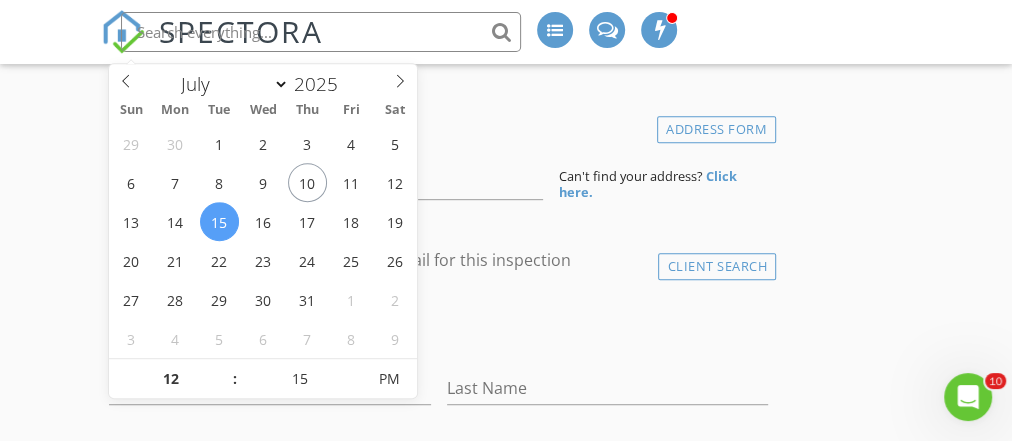 scroll, scrollTop: 424, scrollLeft: 0, axis: vertical 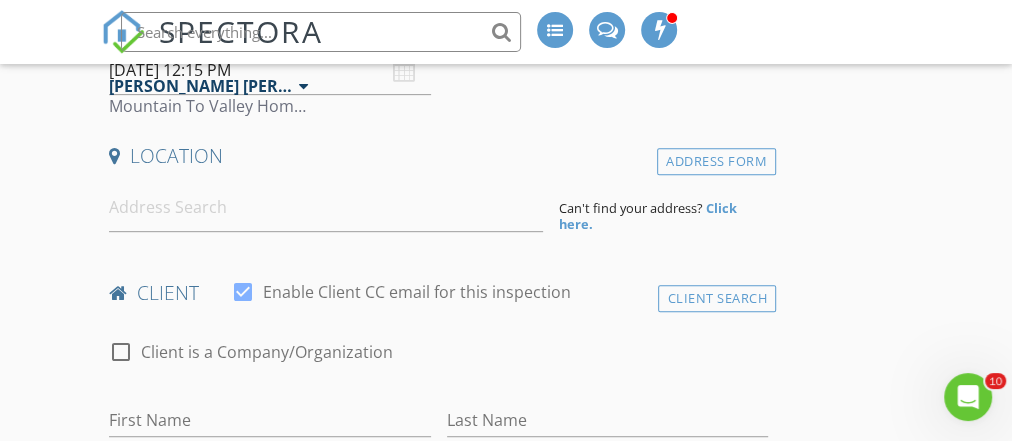 click on "INSPECTOR(S)
check_box_outline_blank   Justin Weber     check_box   Mike Bonita   PRIMARY   Mike Bonita arrow_drop_down   check_box_outline_blank Mike Bonita specifically requested
Date/Time
07/15/2025 12:15 PM
Location
Address Form       Can't find your address?   Click here.
client
check_box Enable Client CC email for this inspection   Client Search     check_box_outline_blank Client is a Company/Organization     First Name   Last Name   Email   CC Email   Phone           Notes
ADD ADDITIONAL client
SERVICES
check_box_outline_blank   Residential Inspection   arrow_drop_down     Select Discount Code arrow_drop_down    Charges       TOTAL   $0.00    Duration    No services with durations selected      Templates    No templates selected    Agreements    No agreements selected" at bounding box center (438, 1276) 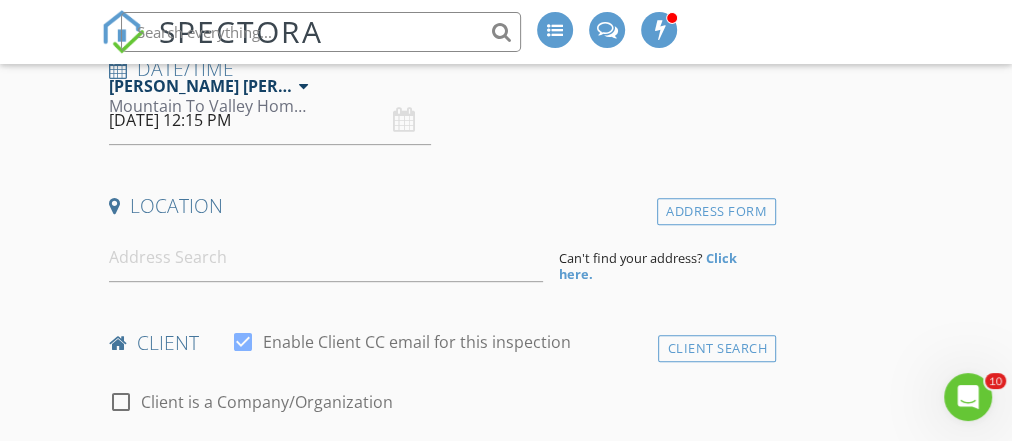 scroll, scrollTop: 378, scrollLeft: 0, axis: vertical 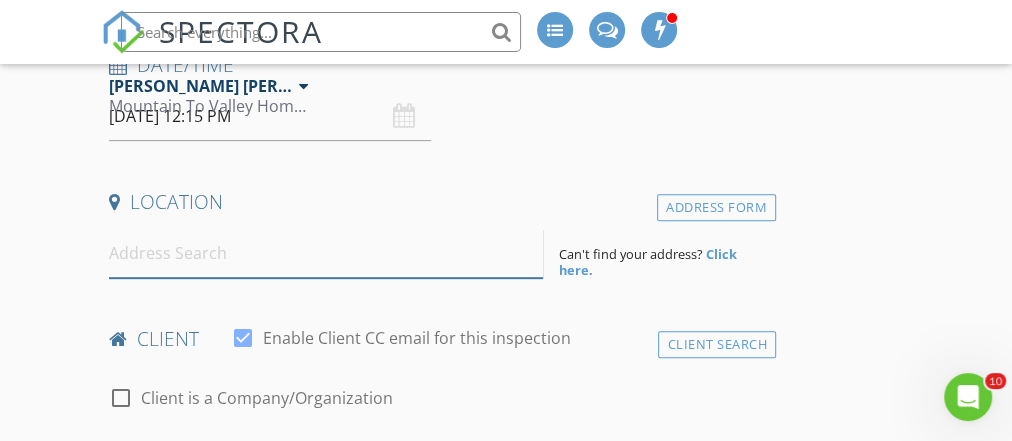 click at bounding box center (326, 253) 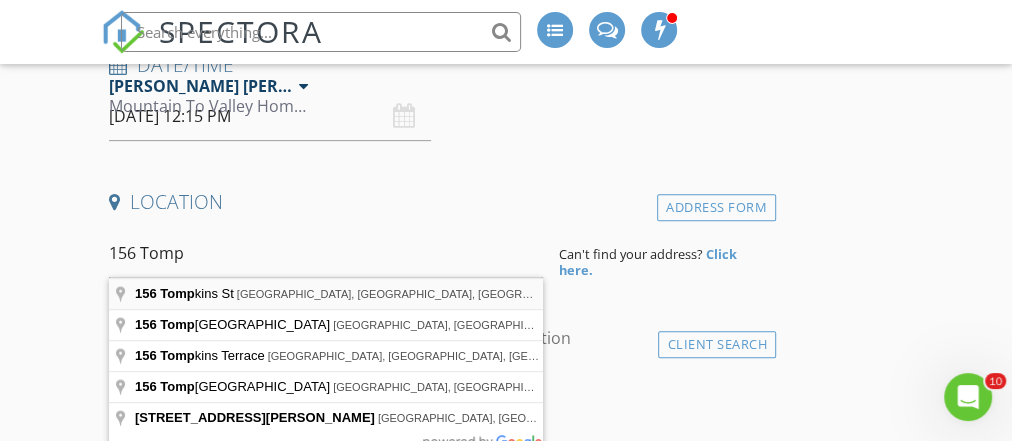 type on "156 Tompkins St, Pittston, PA, USA" 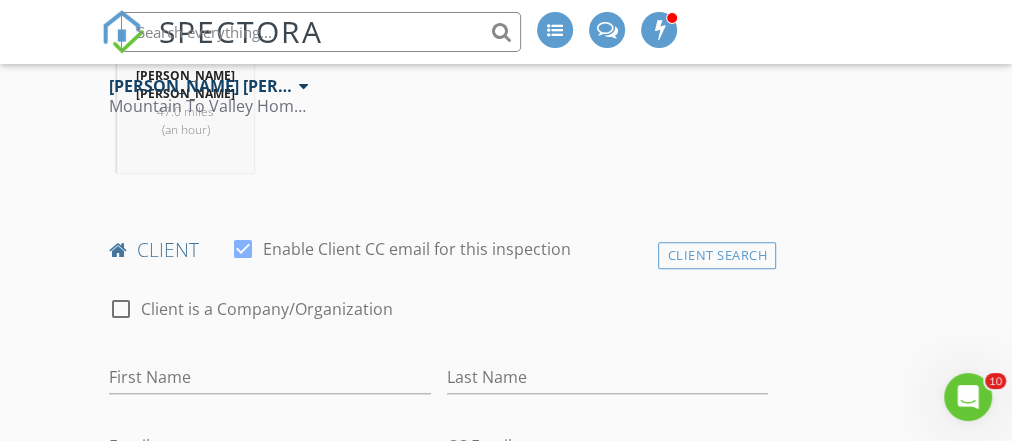 scroll, scrollTop: 897, scrollLeft: 0, axis: vertical 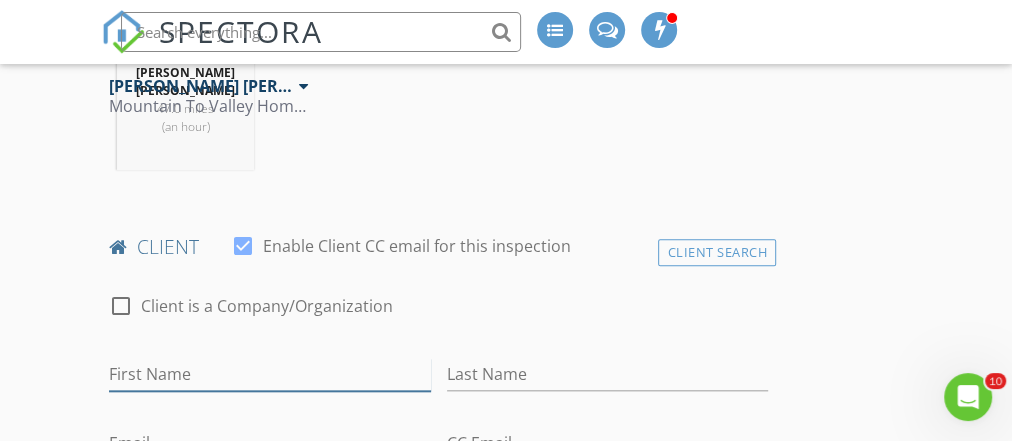 click on "First Name" at bounding box center [269, 374] 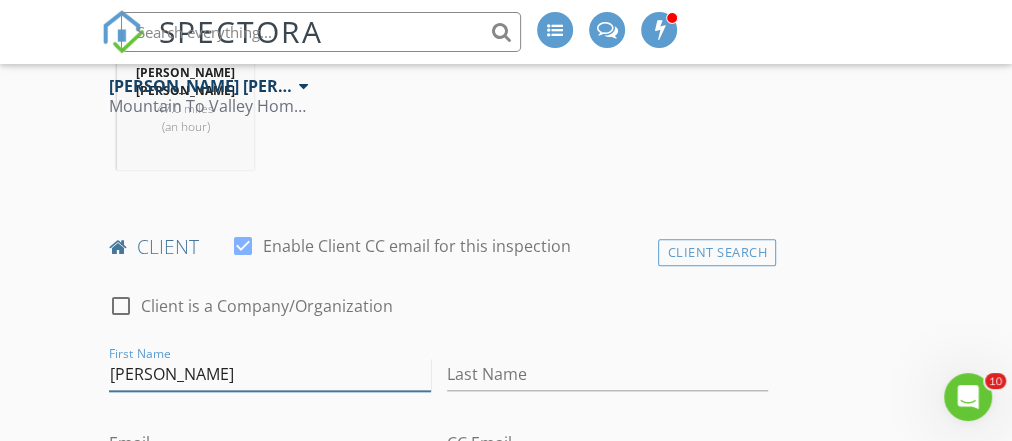 type on "Mike" 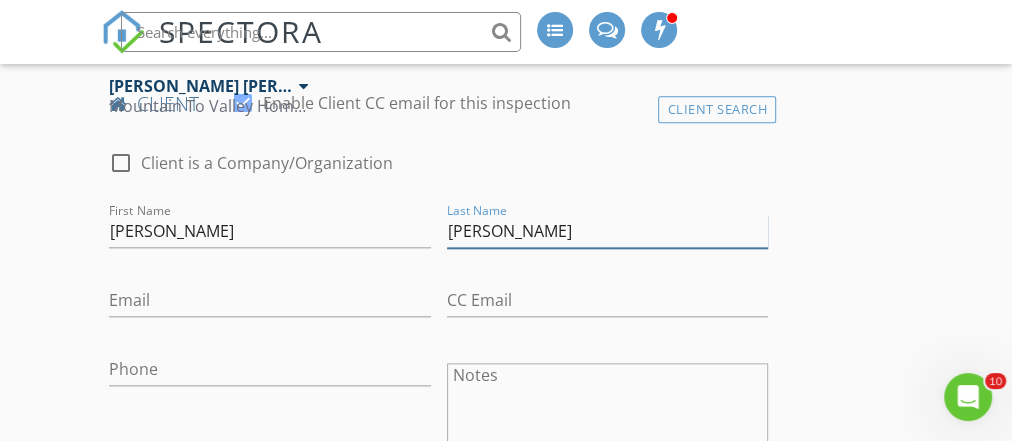 scroll, scrollTop: 1051, scrollLeft: 0, axis: vertical 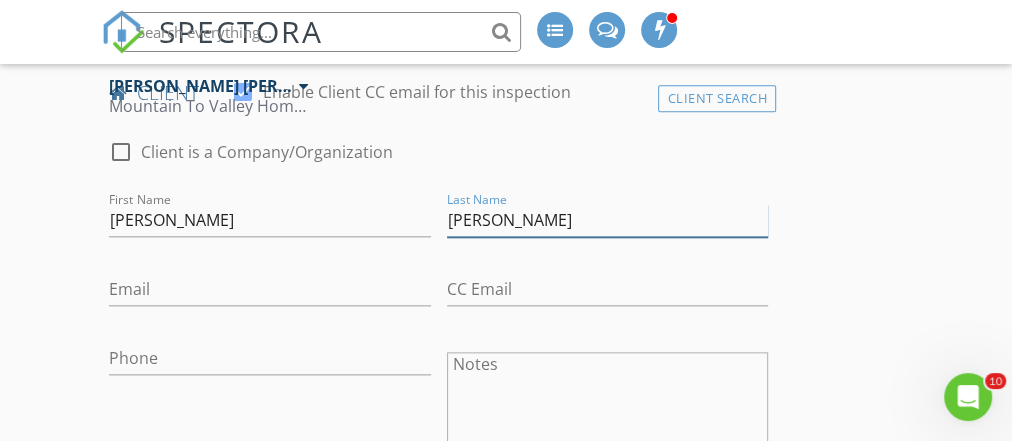 type on "Smith" 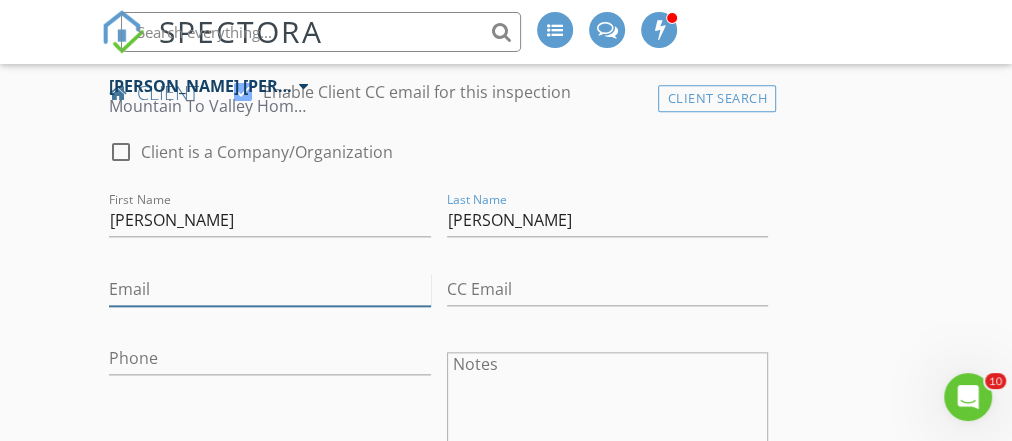 click on "Email" at bounding box center [269, 289] 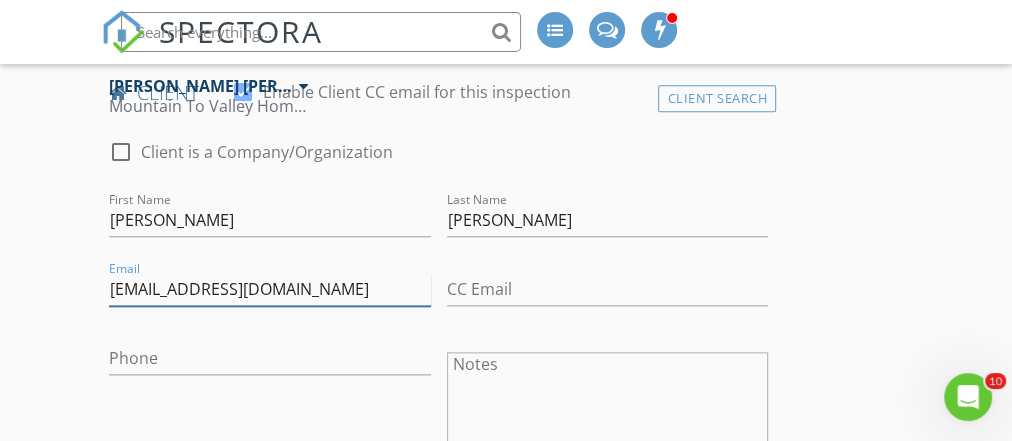 type on "metsfan751521@yahoo.com" 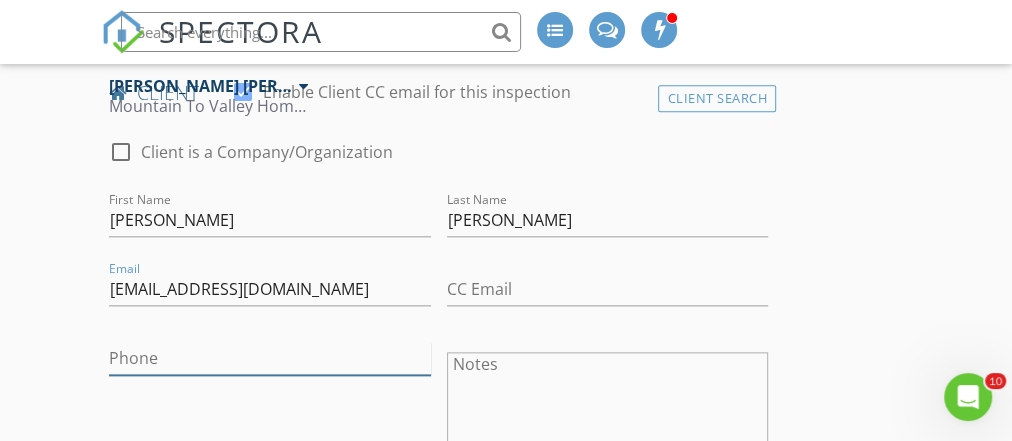 click on "Phone" at bounding box center [269, 358] 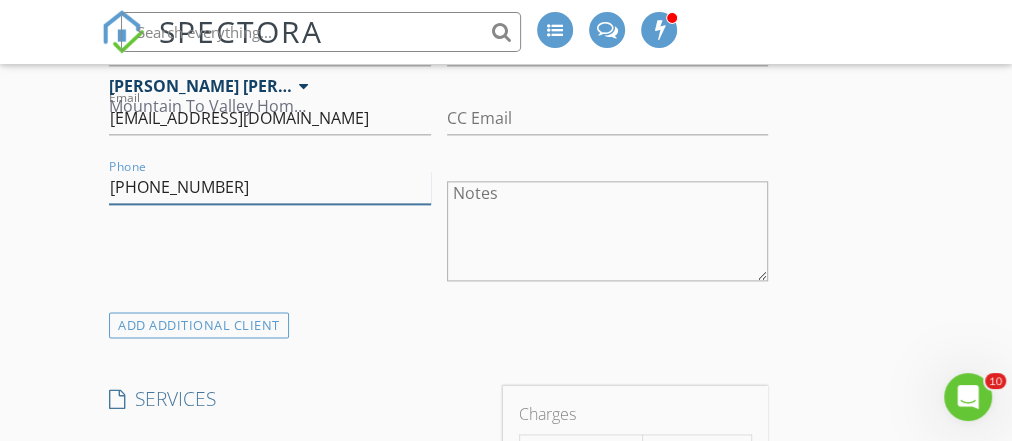 scroll, scrollTop: 1222, scrollLeft: 0, axis: vertical 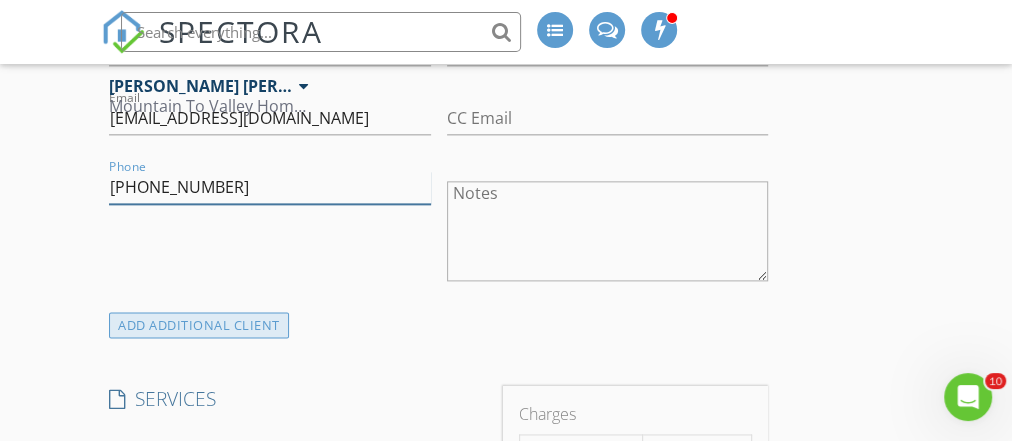 type on "516-606-6954" 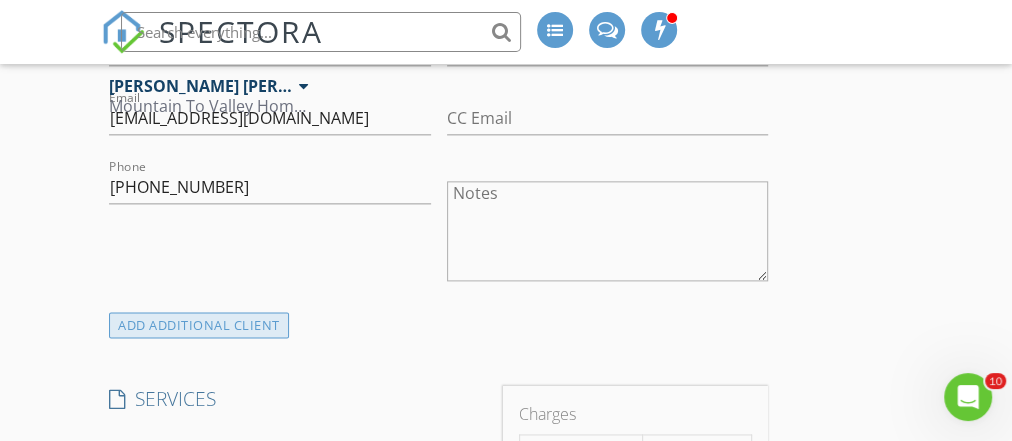 click on "ADD ADDITIONAL client" at bounding box center (199, 325) 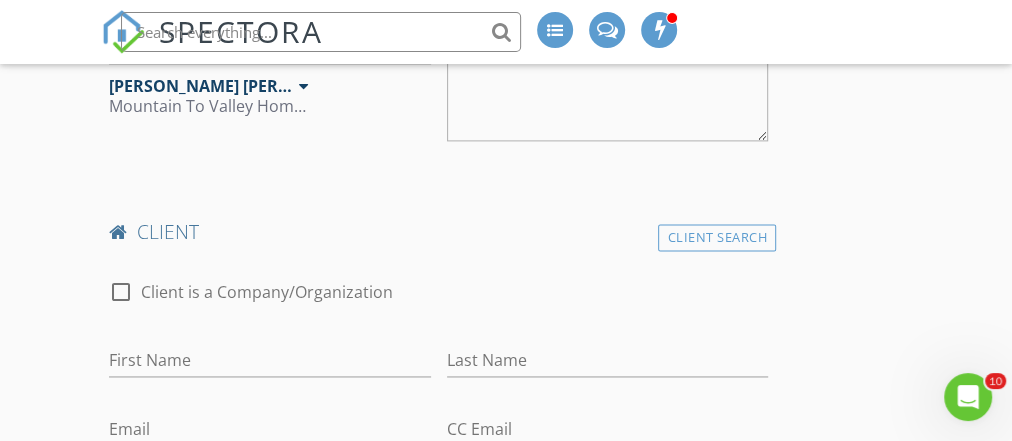 scroll, scrollTop: 1406, scrollLeft: 0, axis: vertical 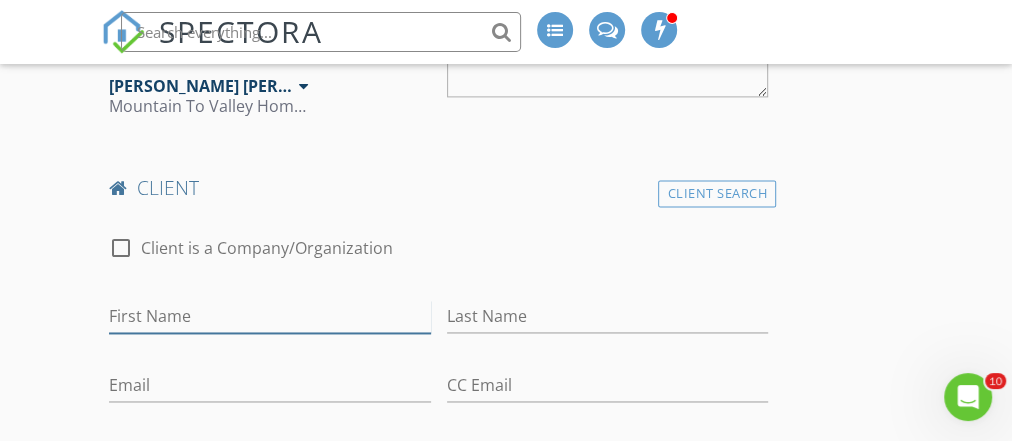 click on "First Name" at bounding box center (269, 316) 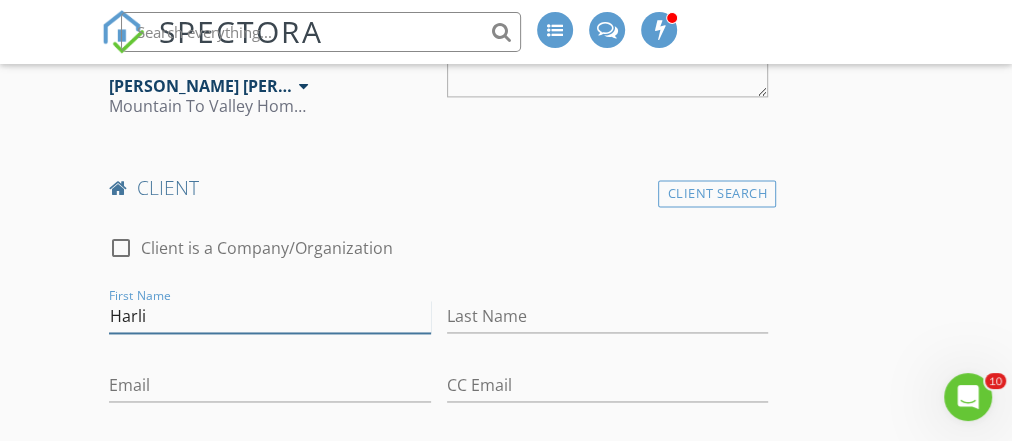 type on "Harli" 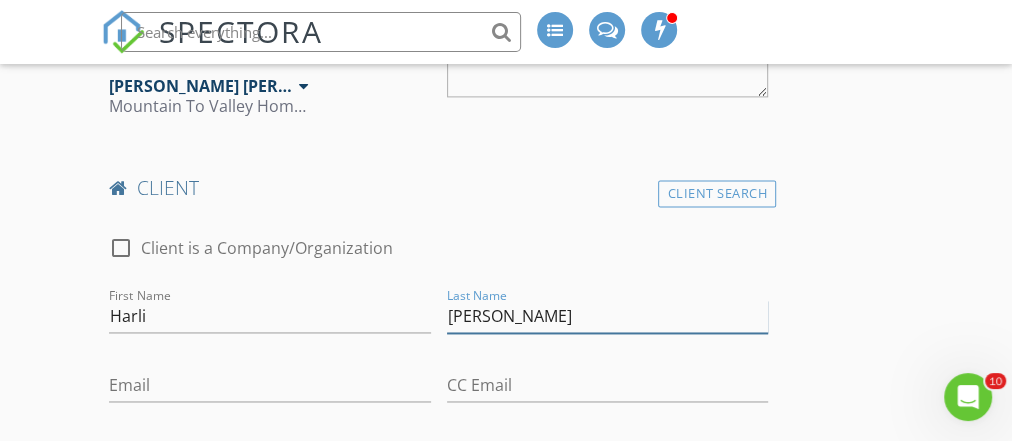type on "Smith" 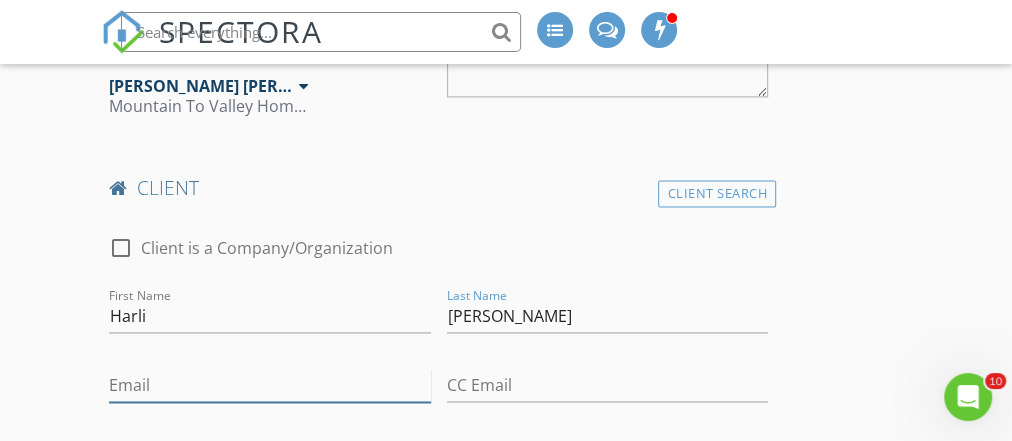 click on "Email" at bounding box center (269, 385) 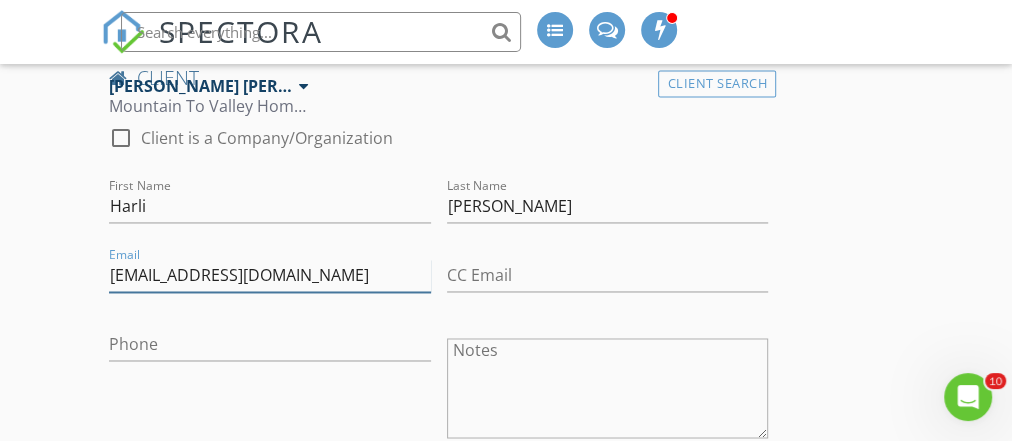 scroll, scrollTop: 1531, scrollLeft: 0, axis: vertical 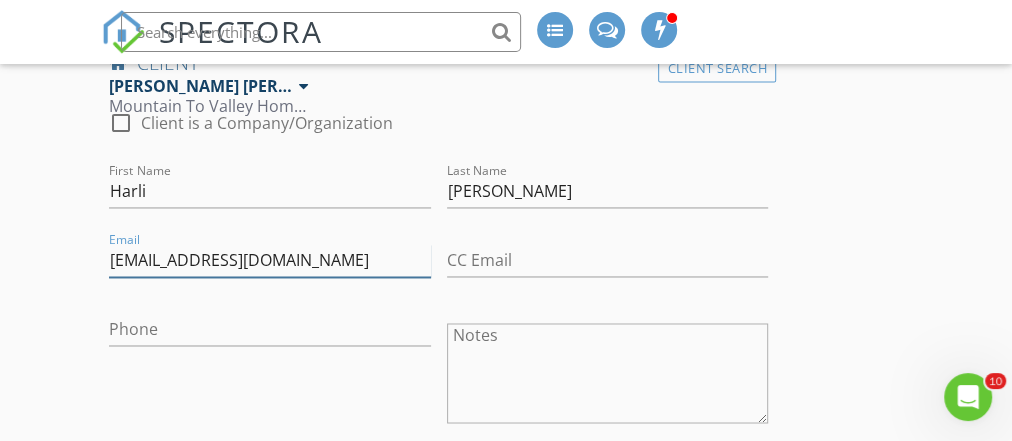 type on "harlih1996@gmail.com" 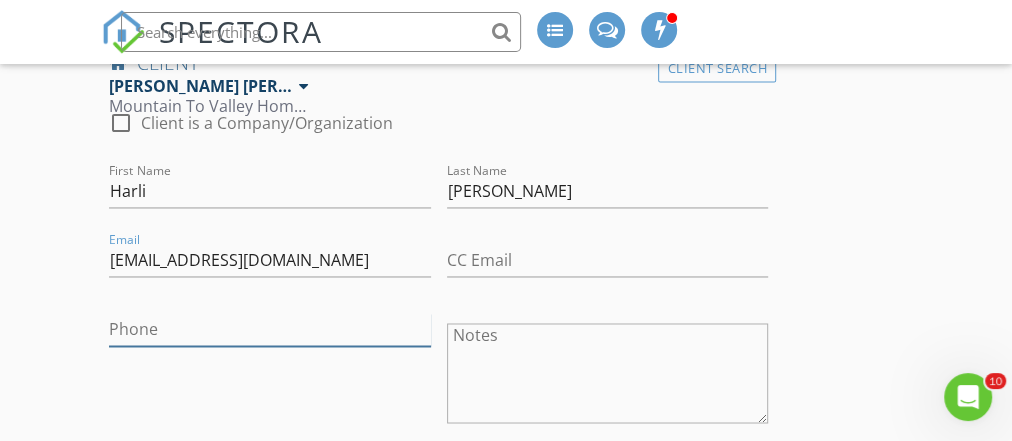 click on "Phone" at bounding box center [269, 329] 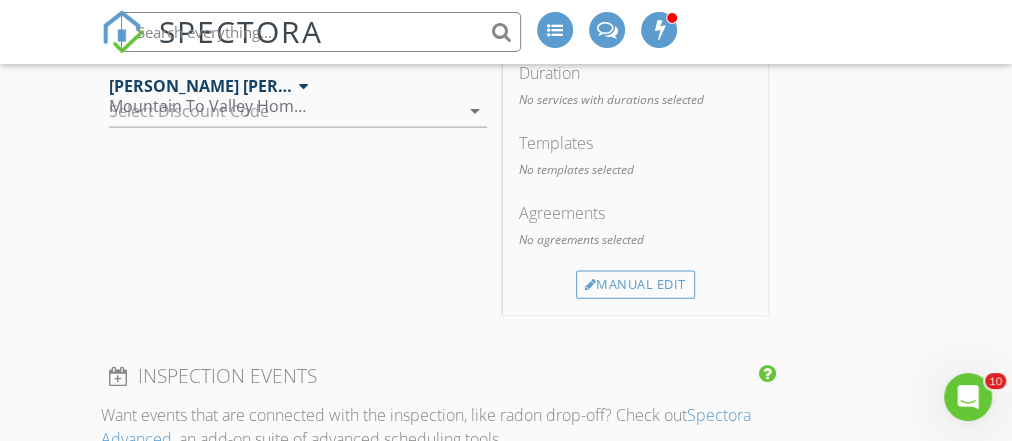 scroll, scrollTop: 2092, scrollLeft: 0, axis: vertical 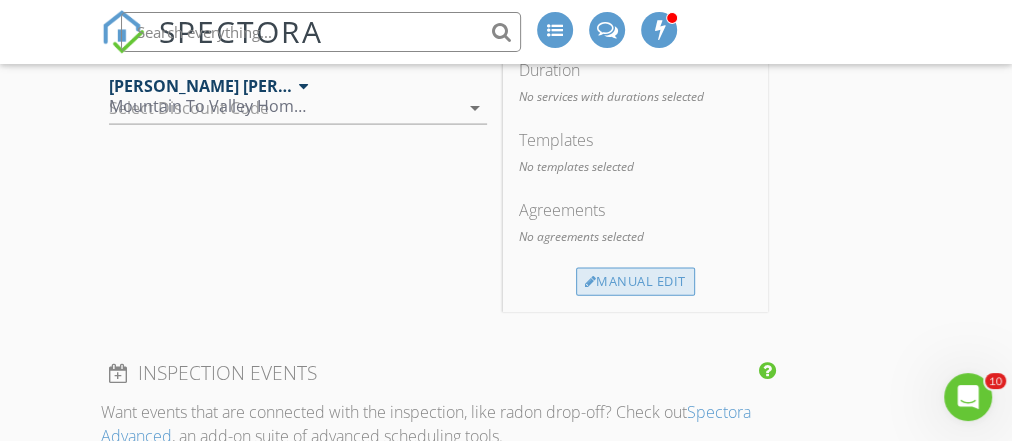 type on "215-817-5396" 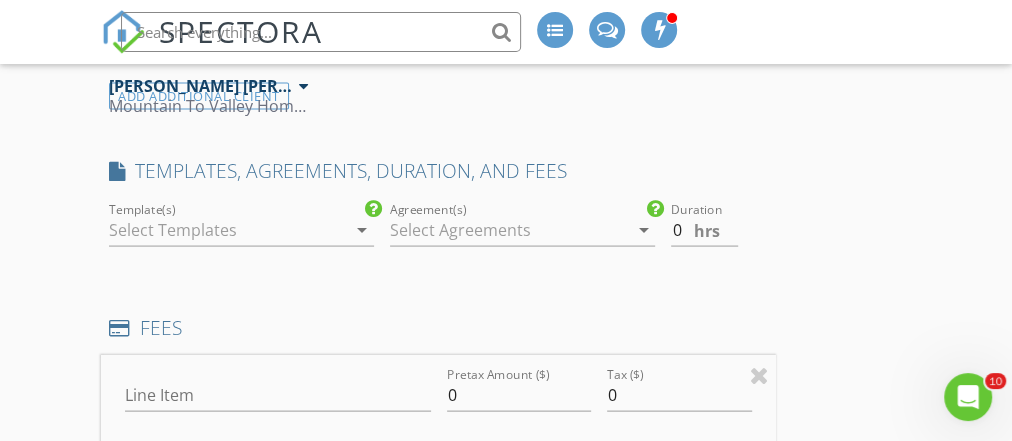 scroll, scrollTop: 1896, scrollLeft: 0, axis: vertical 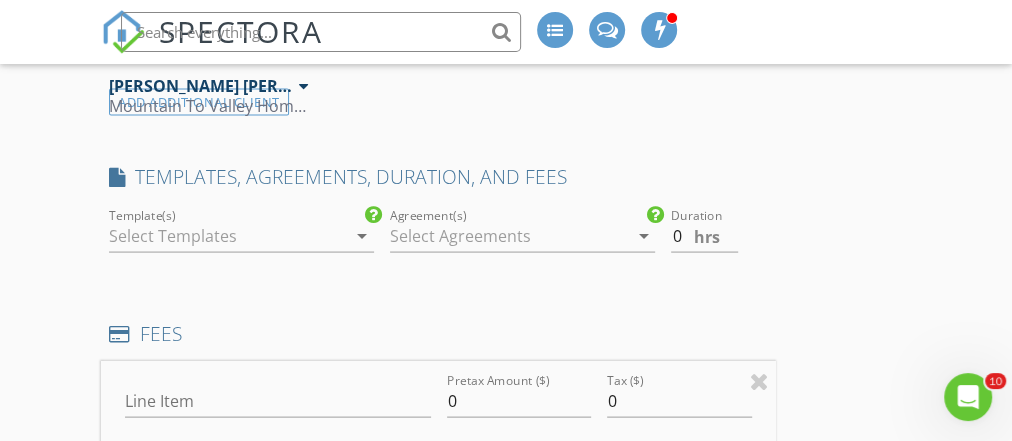 click at bounding box center (227, 235) 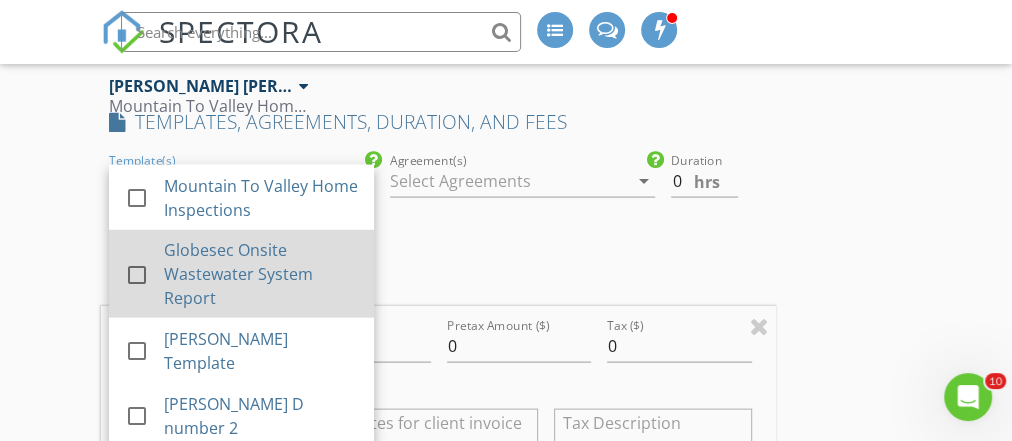 scroll, scrollTop: 1952, scrollLeft: 0, axis: vertical 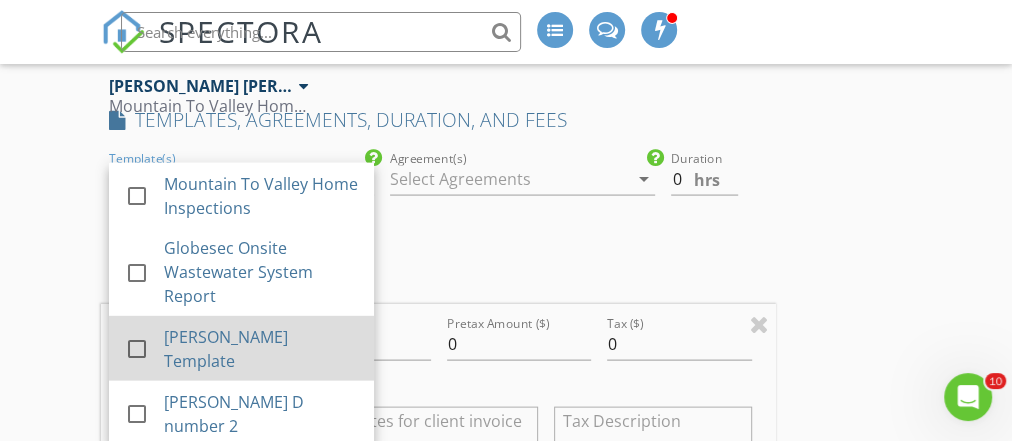 click at bounding box center (137, 349) 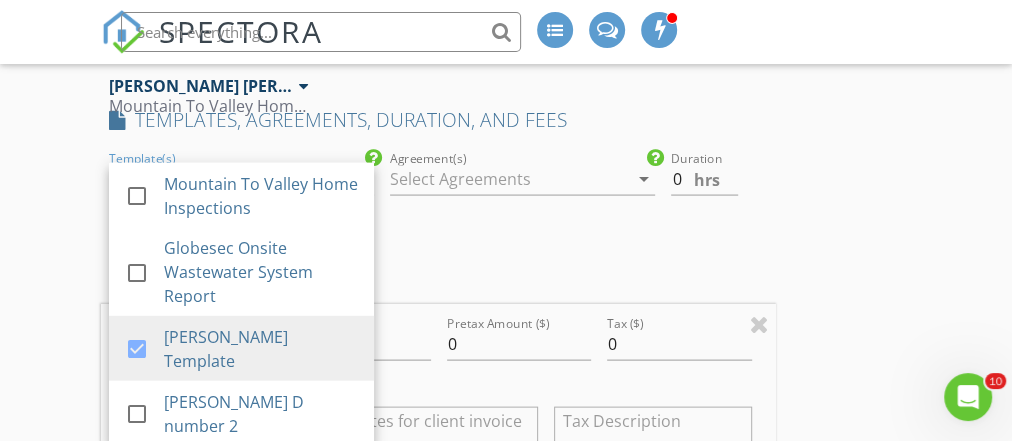 scroll, scrollTop: 1963, scrollLeft: 0, axis: vertical 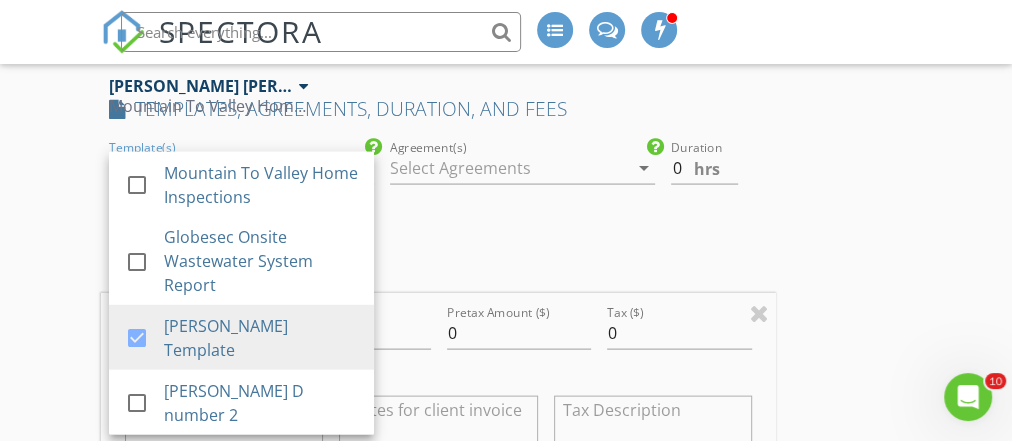 click on "INSPECTOR(S)
check_box_outline_blank   Justin Weber     check_box   Mike Bonita   PRIMARY   Mike Bonita arrow_drop_down   check_box_outline_blank Mike Bonita specifically requested
Date/Time
07/15/2025 12:15 PM
Location
Address Search       Address 156 Tompkins St   Unit   City Pittston   State PA   Zip 18640   County Luzerne     Square Feet   Year Built   Foundation arrow_drop_down     Mike Bonita     47.0 miles     (an hour)
client
check_box Enable Client CC email for this inspection   Client Search     check_box_outline_blank Client is a Company/Organization     First Name Mike   Last Name Smith   Email metsfan751521@yahoo.com   CC Email   Phone 516-606-6954           Notes
client
Client Search     check_box_outline_blank Client is a Company/Organization     First Name Harli   Last Name Smith   Email harlih1996@gmail.com" at bounding box center [438, 285] 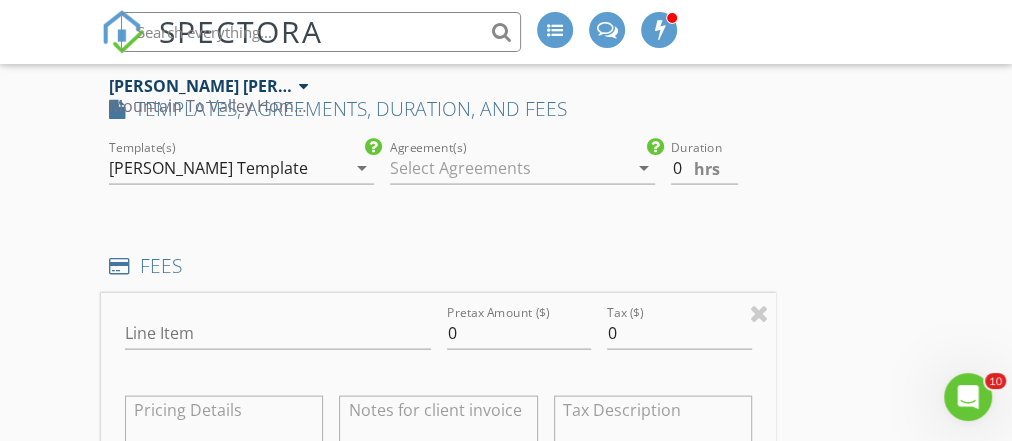 click at bounding box center [508, 168] 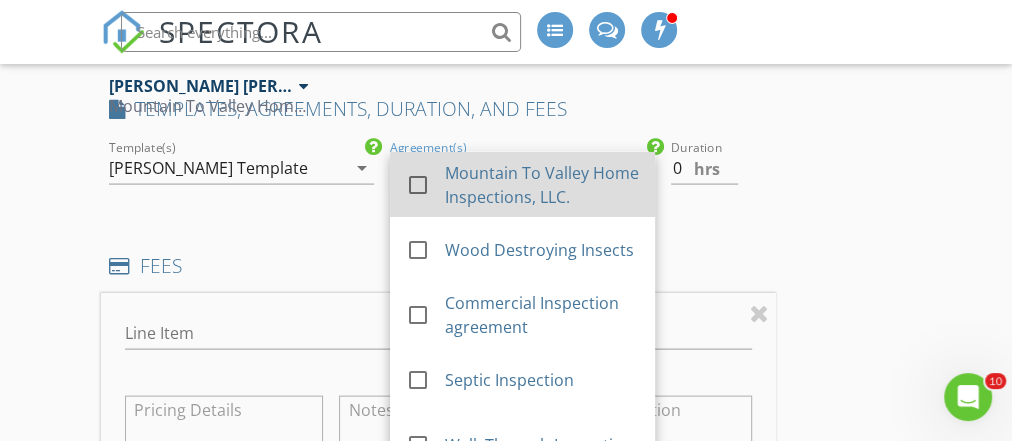 click at bounding box center (418, 185) 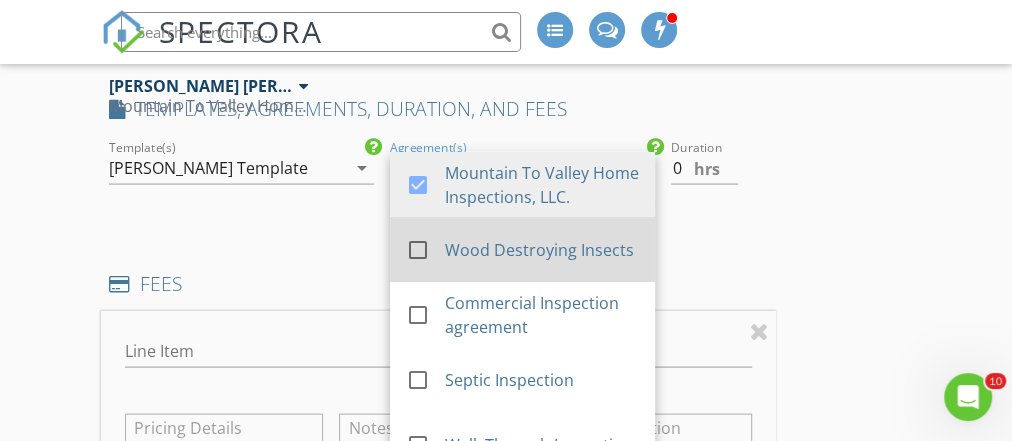 click at bounding box center [418, 250] 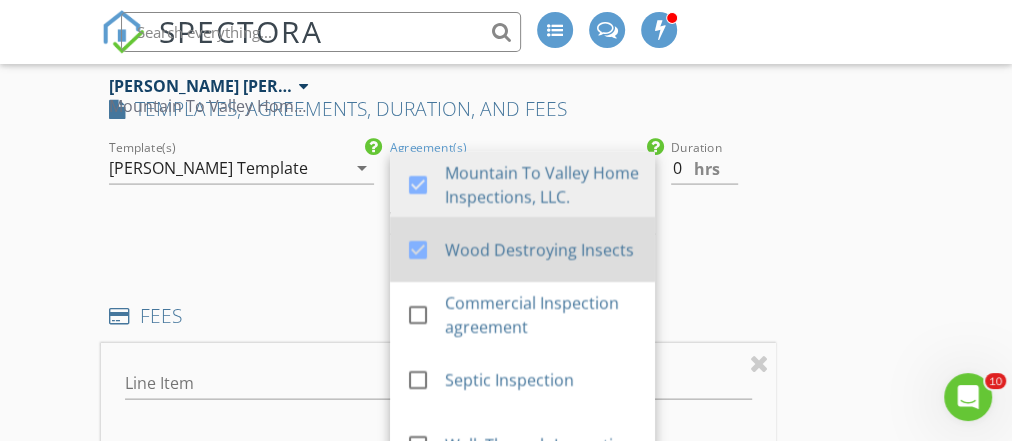 scroll, scrollTop: 54, scrollLeft: 0, axis: vertical 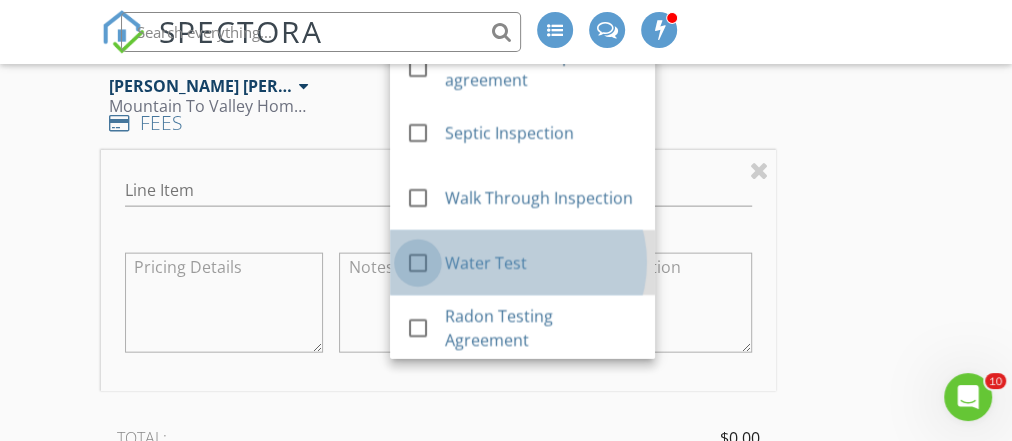 click at bounding box center [418, 263] 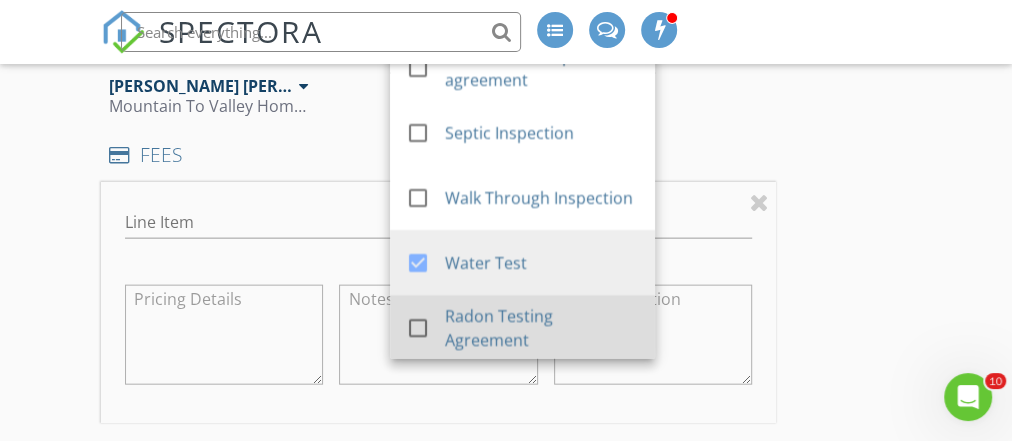 click at bounding box center (418, 328) 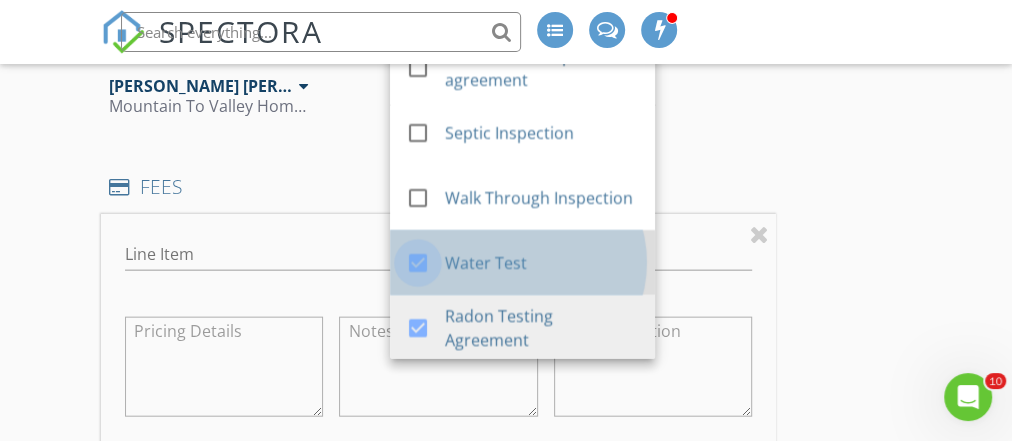click at bounding box center [418, 263] 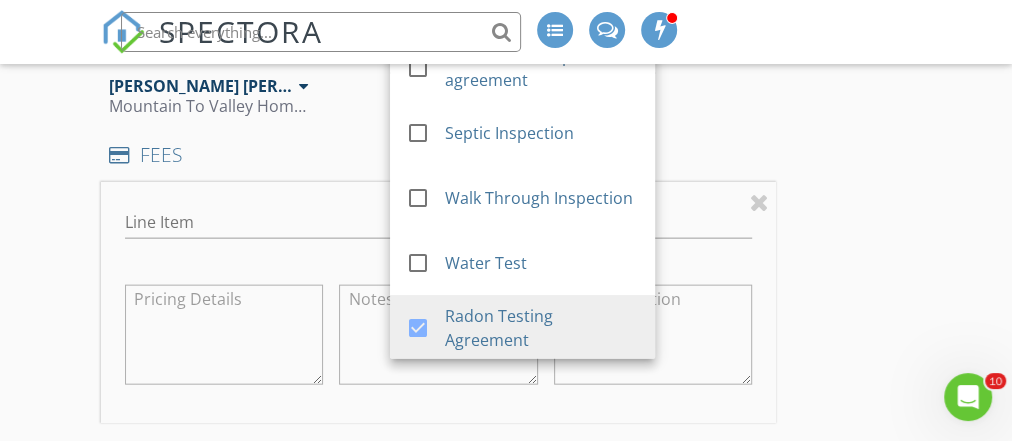 click on "FEES" at bounding box center [438, 155] 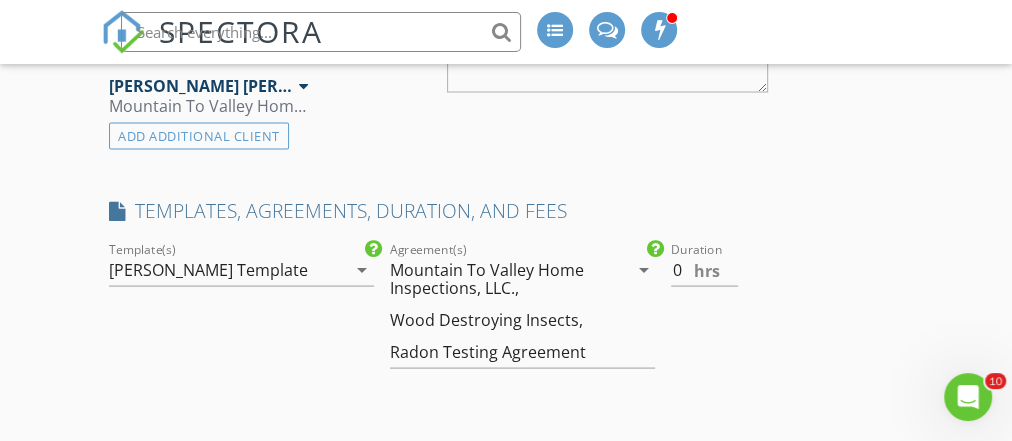 scroll, scrollTop: 1932, scrollLeft: 0, axis: vertical 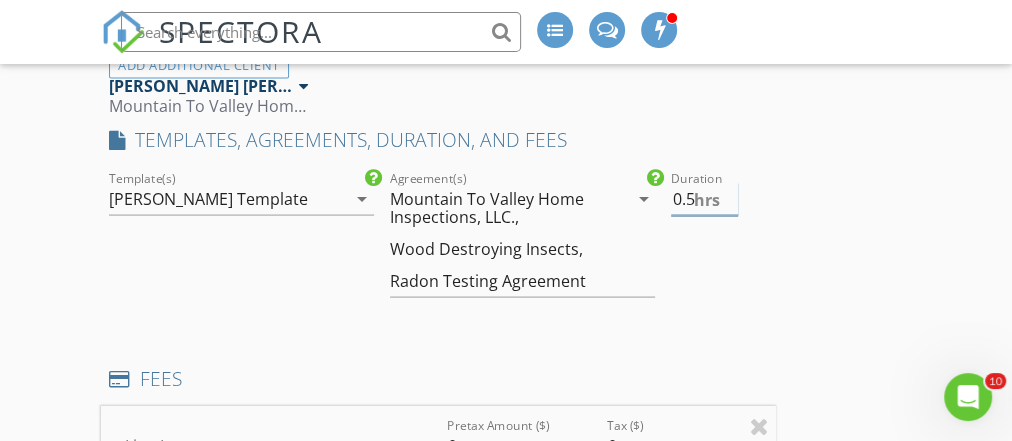 click on "0.5" at bounding box center (704, 199) 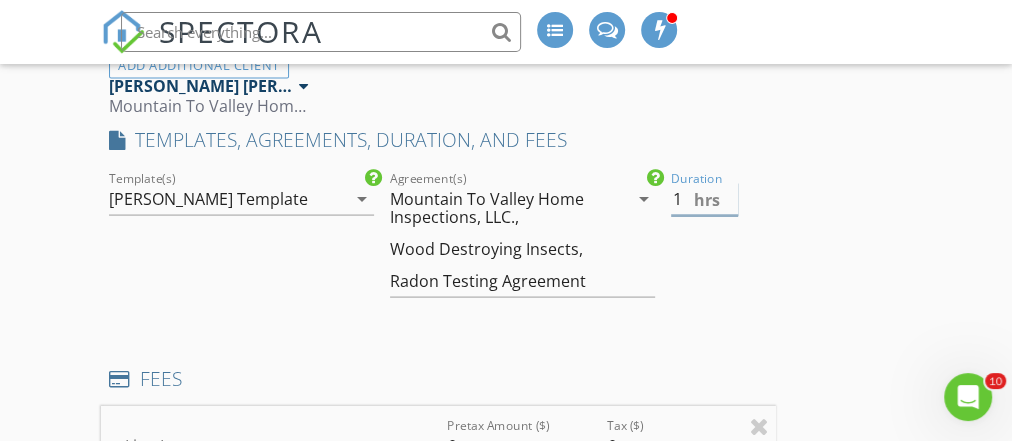 click on "1" at bounding box center [704, 199] 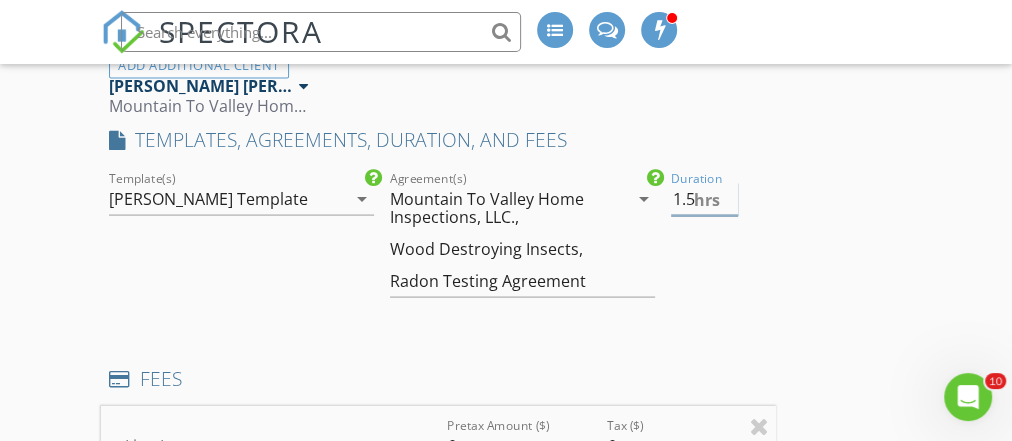 click on "1.5" at bounding box center [704, 199] 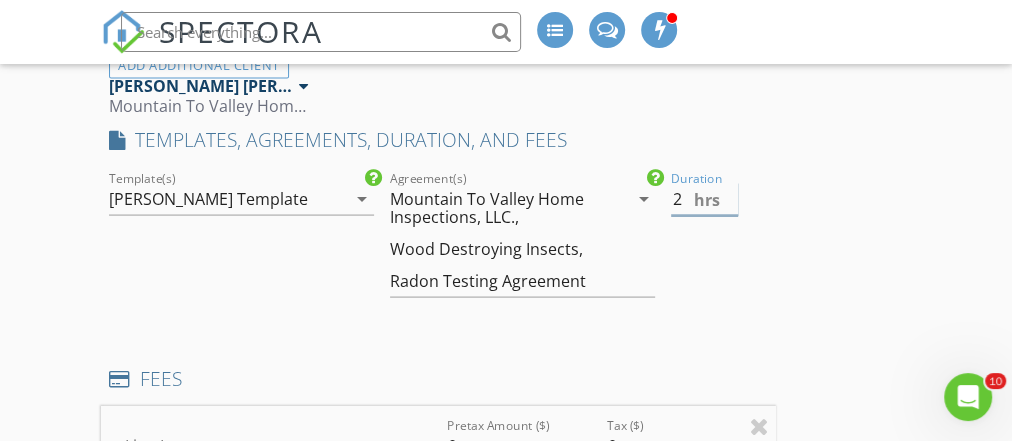 type on "2" 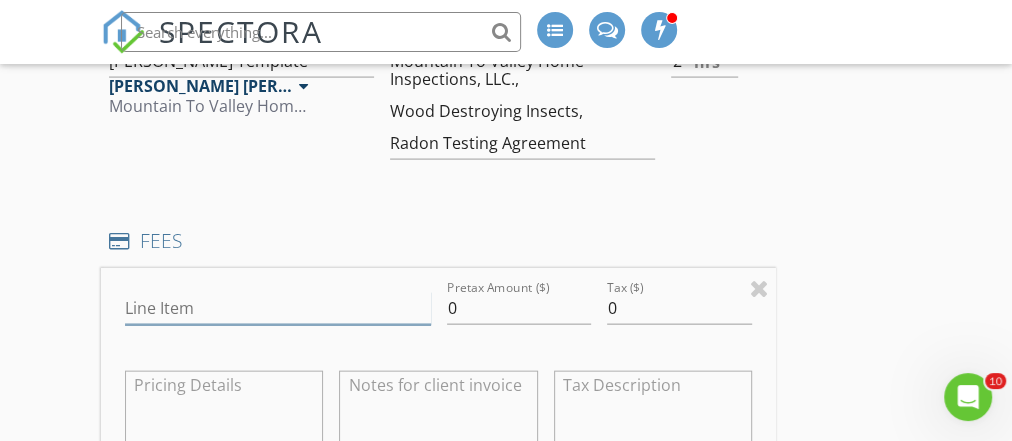 scroll, scrollTop: 2072, scrollLeft: 0, axis: vertical 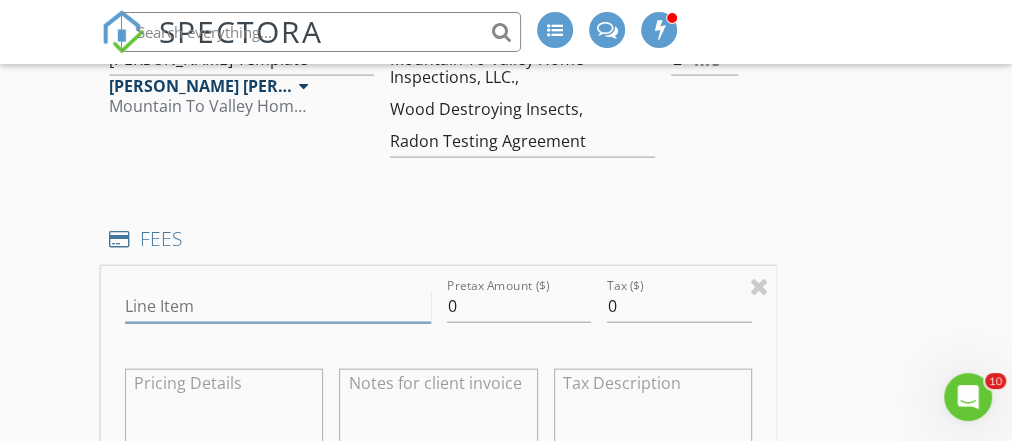 click on "Line Item" at bounding box center [277, 306] 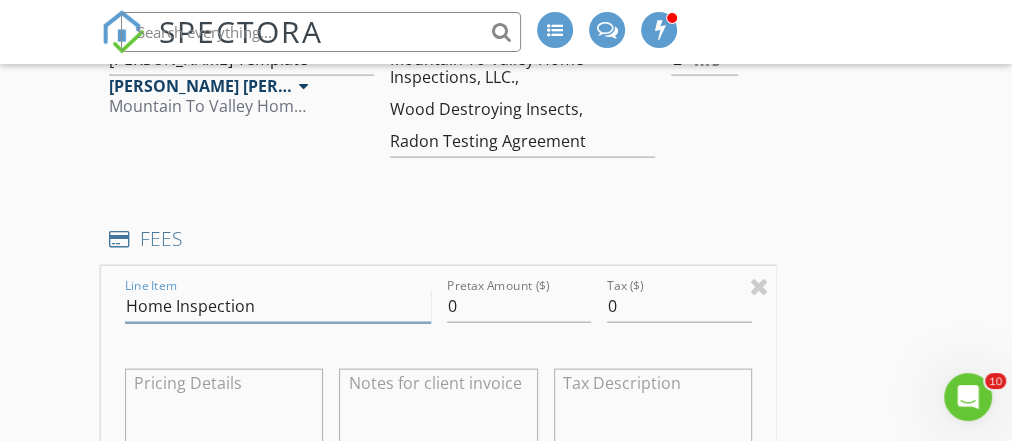 type on "Home Inspection" 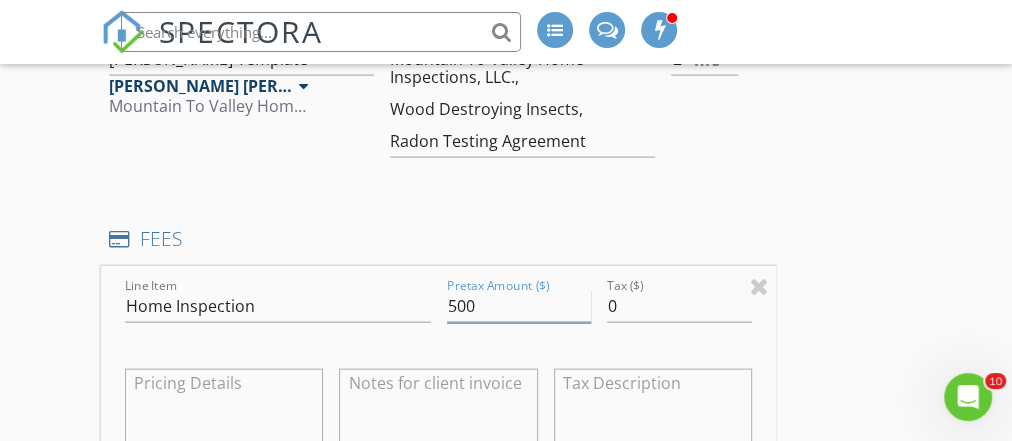 type on "500" 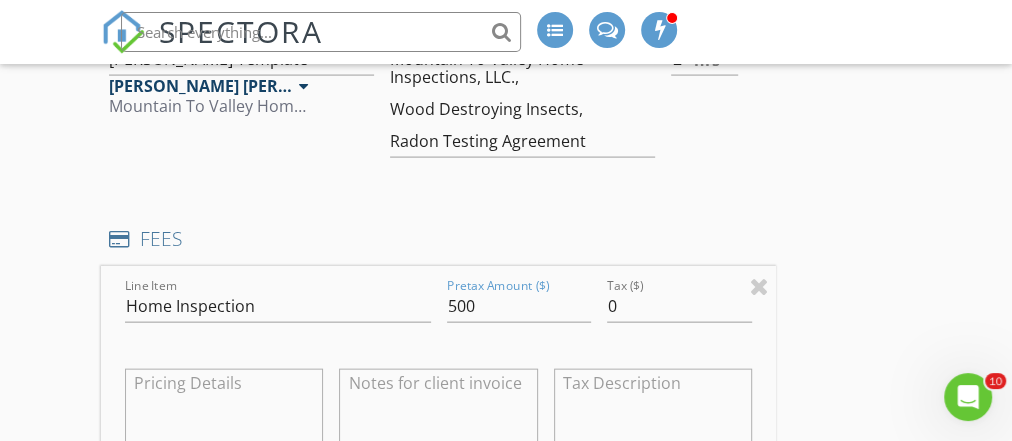 click at bounding box center [224, 421] 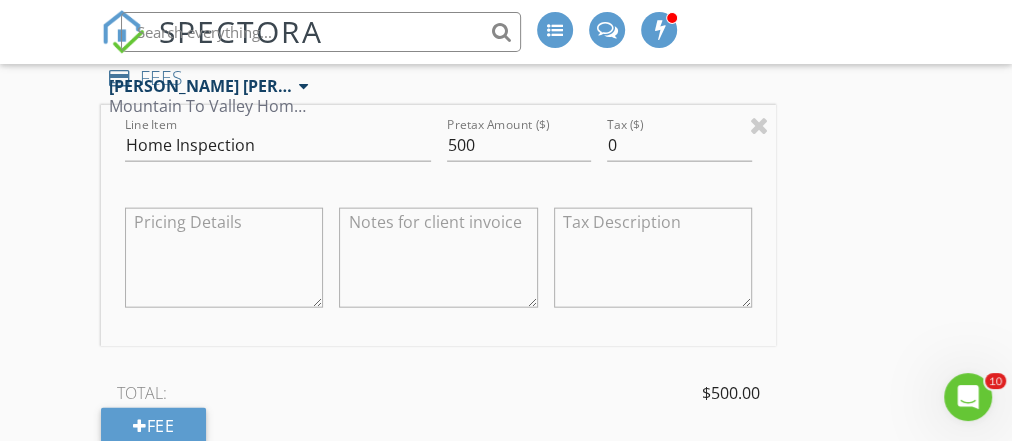 scroll, scrollTop: 2234, scrollLeft: 0, axis: vertical 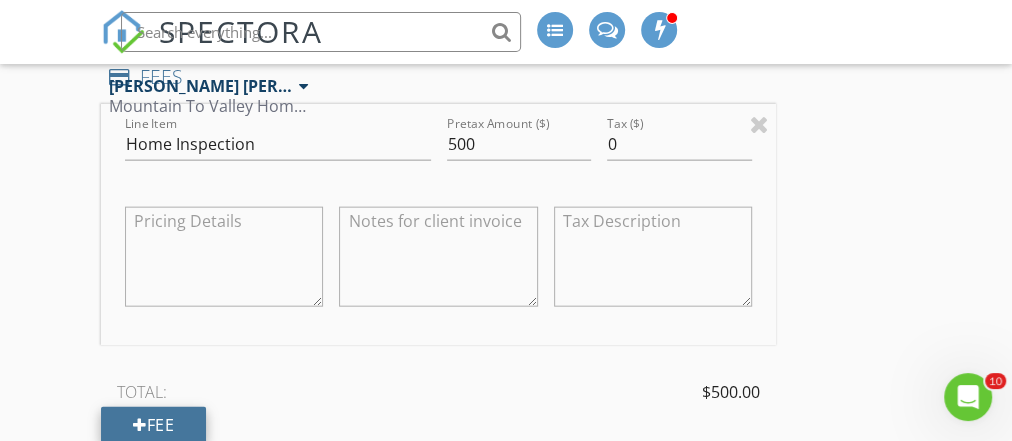 click on "Fee" at bounding box center (153, 425) 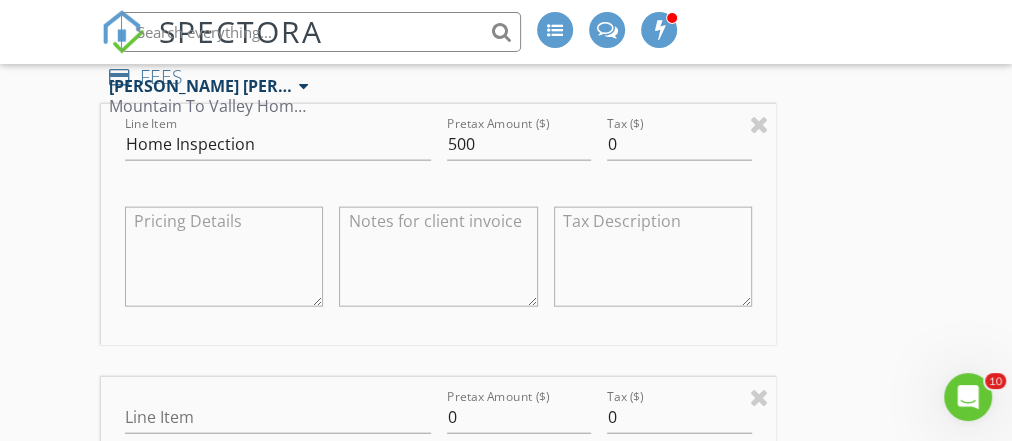 click on "Line Item Home Inspection     Pretax Amount ($) 500   Tax ($) 0         Line Item     Pretax Amount ($) 0   Tax ($) 0         TOTAL:   $500.00
Fee" at bounding box center (438, 410) 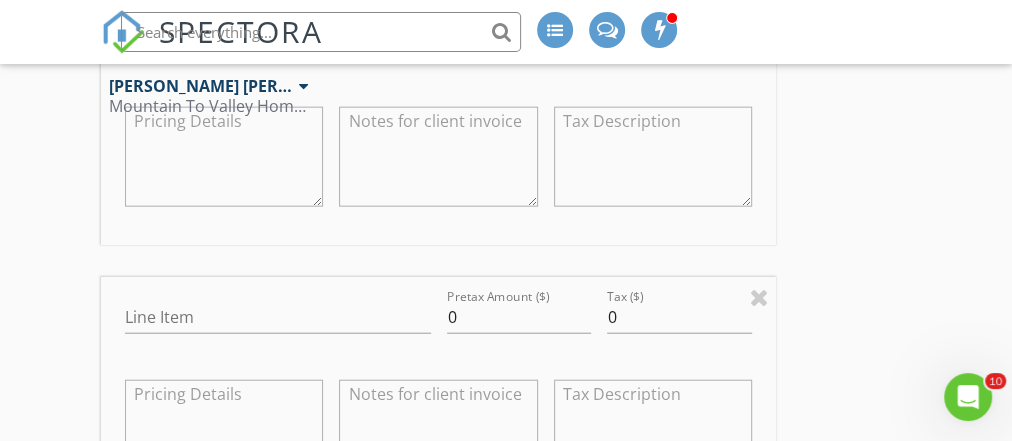 scroll, scrollTop: 2336, scrollLeft: 0, axis: vertical 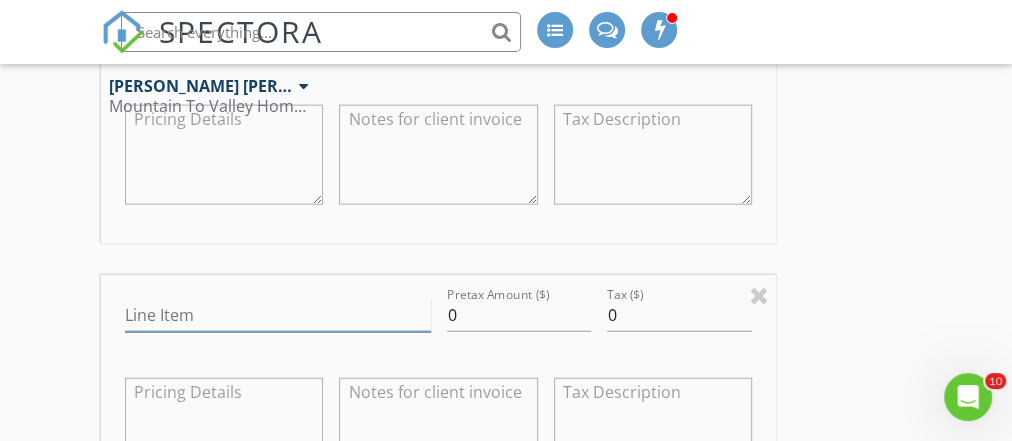 click on "Line Item" at bounding box center (277, 315) 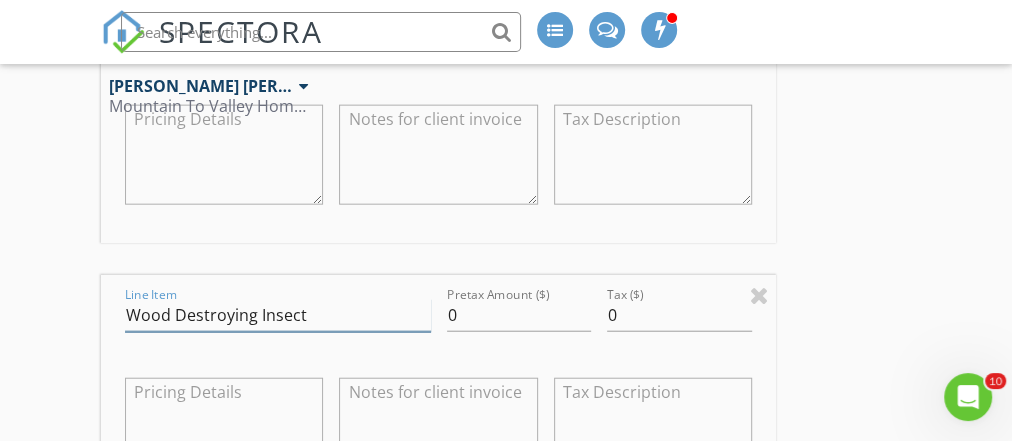 type on "Wood Destroying Insect" 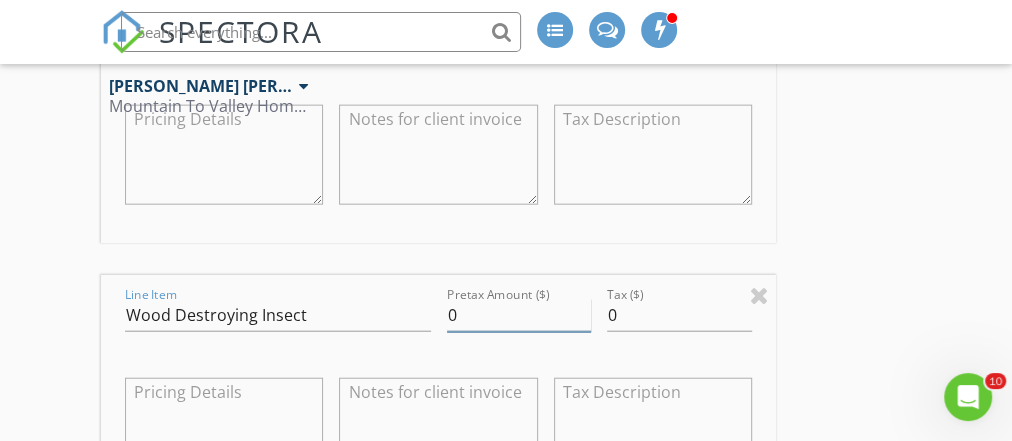 click on "0" at bounding box center [519, 315] 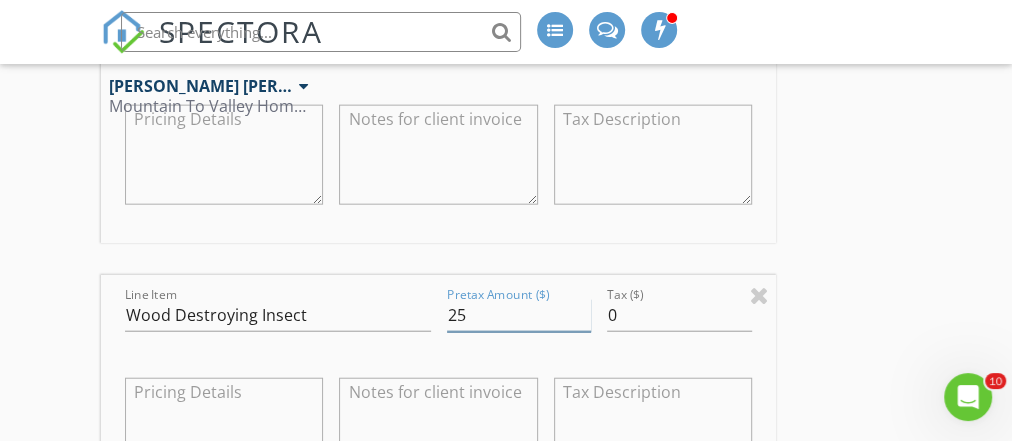type on "25" 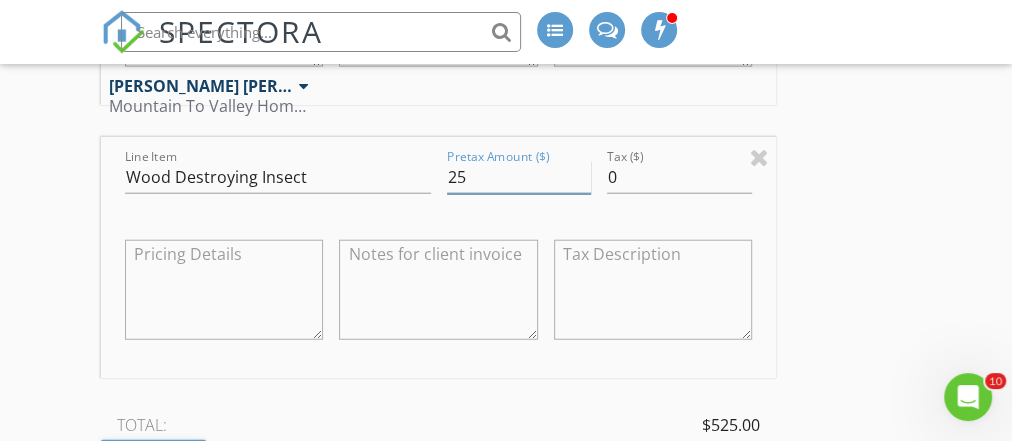scroll, scrollTop: 2522, scrollLeft: 0, axis: vertical 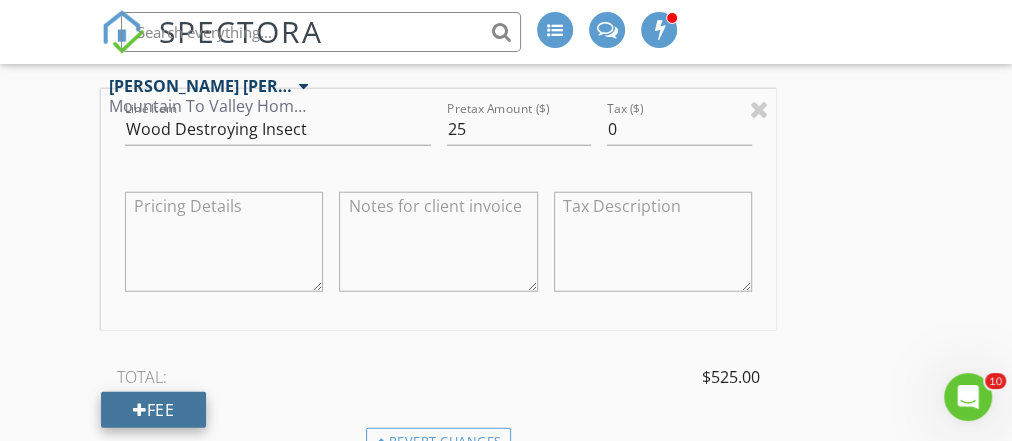 click on "Fee" at bounding box center (153, 410) 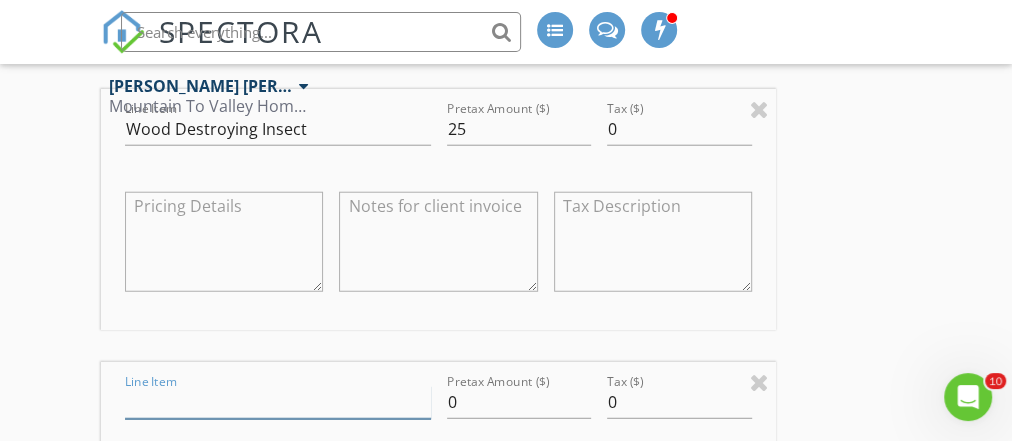 click on "Line Item" at bounding box center (277, 402) 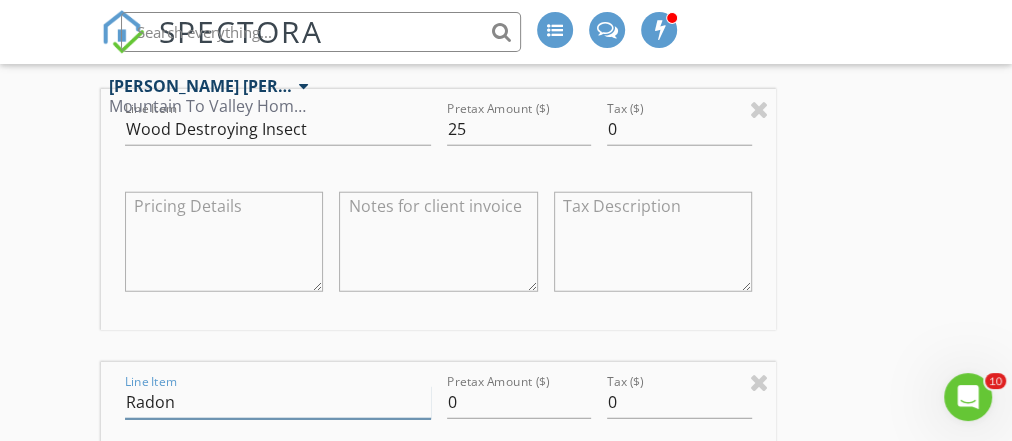 type on "Radon" 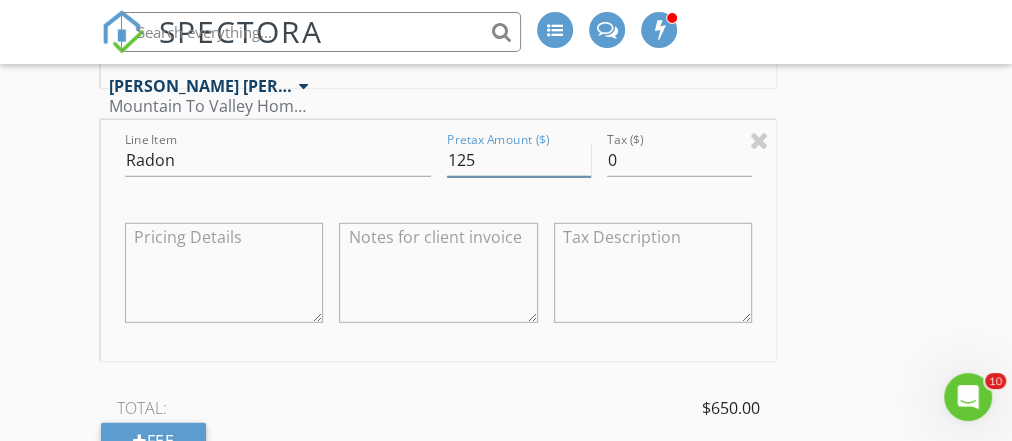 scroll, scrollTop: 2768, scrollLeft: 0, axis: vertical 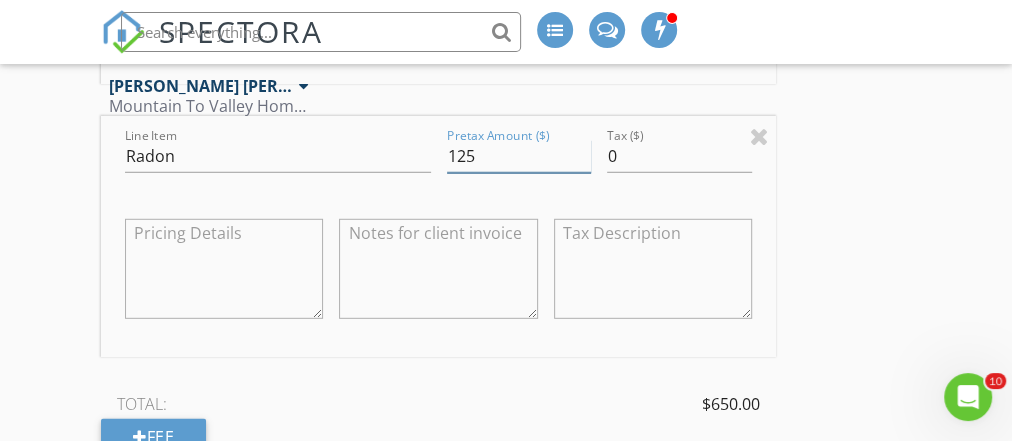 type on "125" 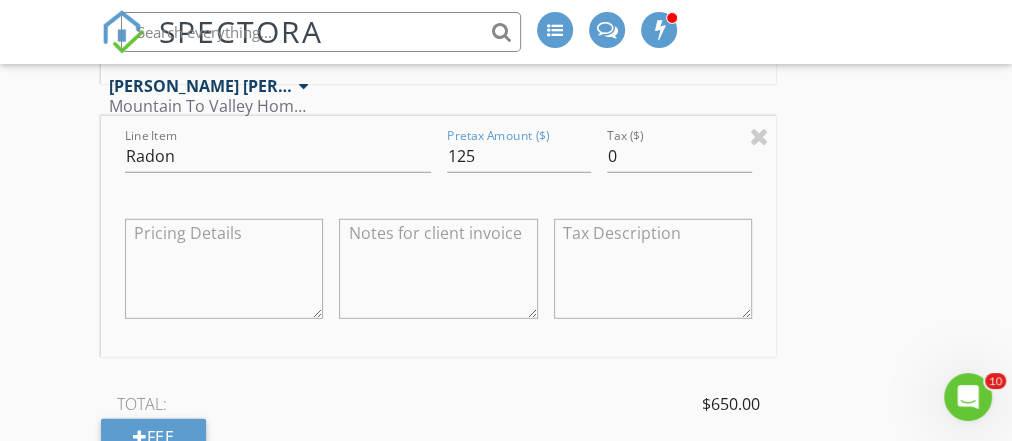 click on "TOTAL:   $650.00" at bounding box center [438, 404] 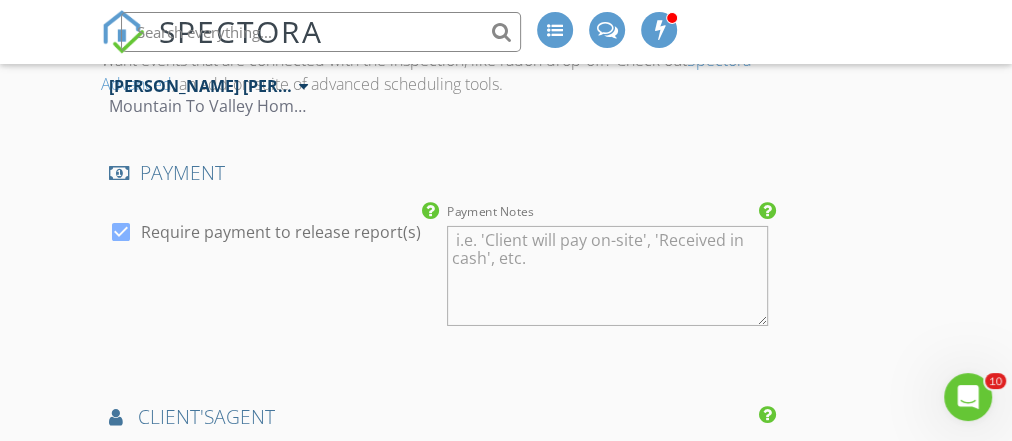 scroll, scrollTop: 3433, scrollLeft: 0, axis: vertical 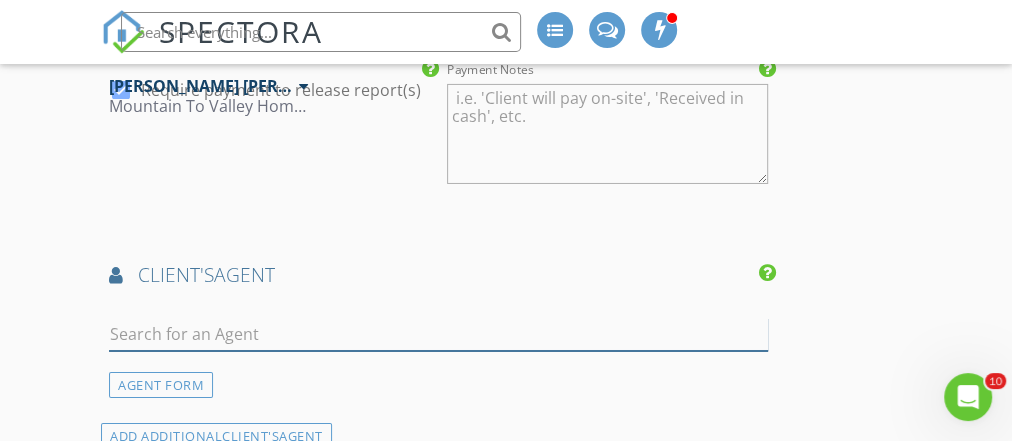 click at bounding box center [438, 334] 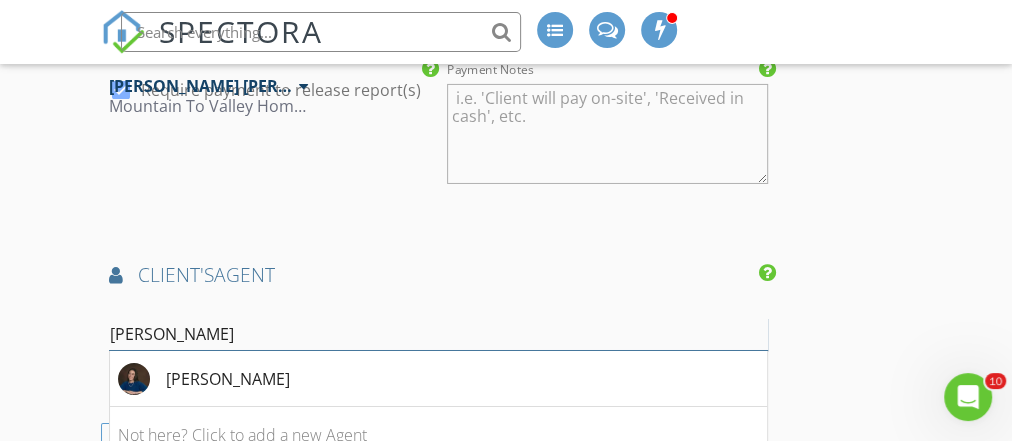 scroll, scrollTop: 3513, scrollLeft: 0, axis: vertical 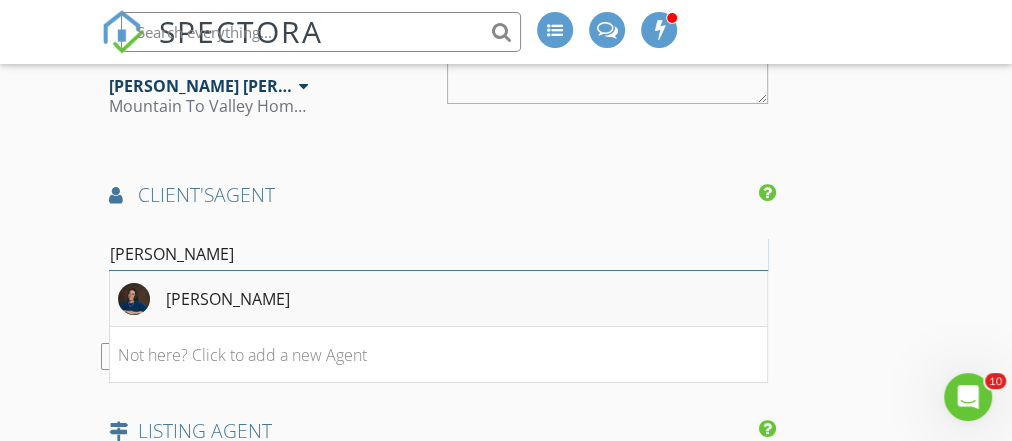 type on "Casey" 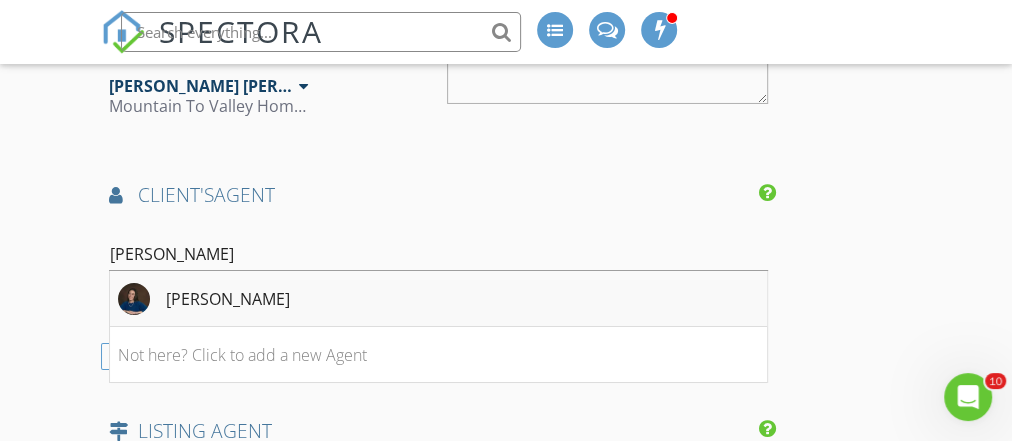 click on "[PERSON_NAME]" at bounding box center (204, 299) 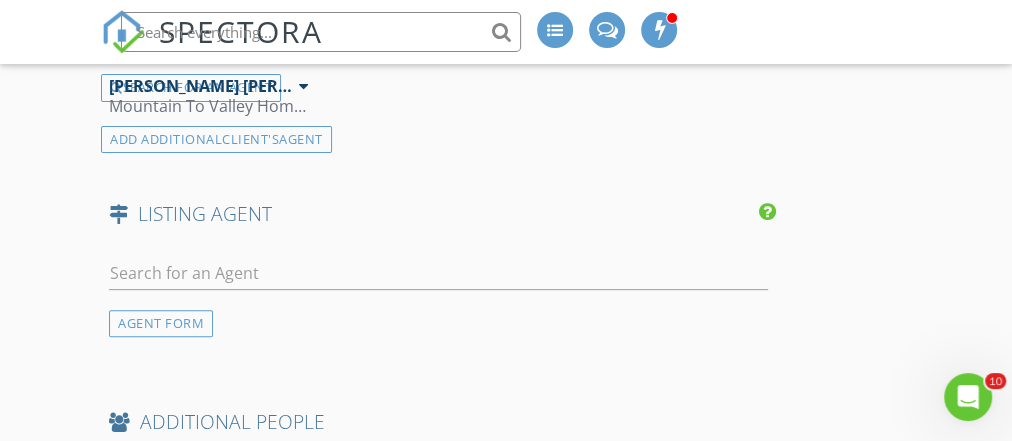 scroll, scrollTop: 4030, scrollLeft: 0, axis: vertical 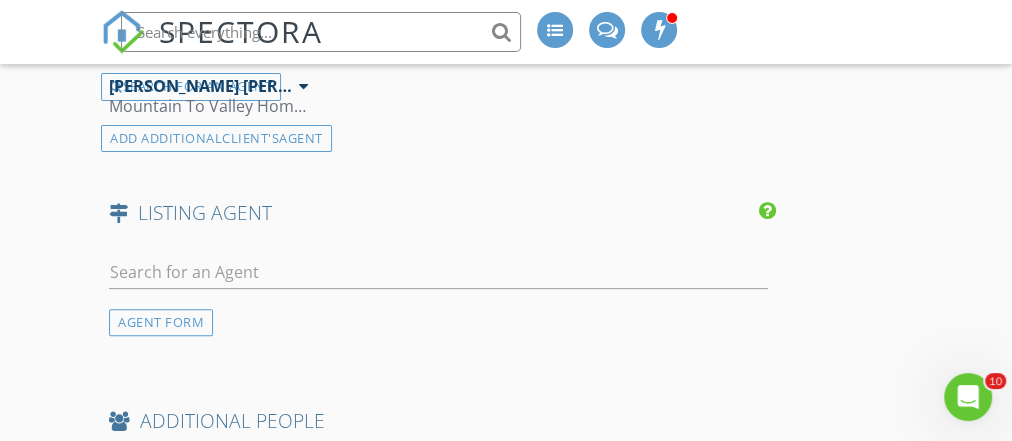 click at bounding box center (438, 282) 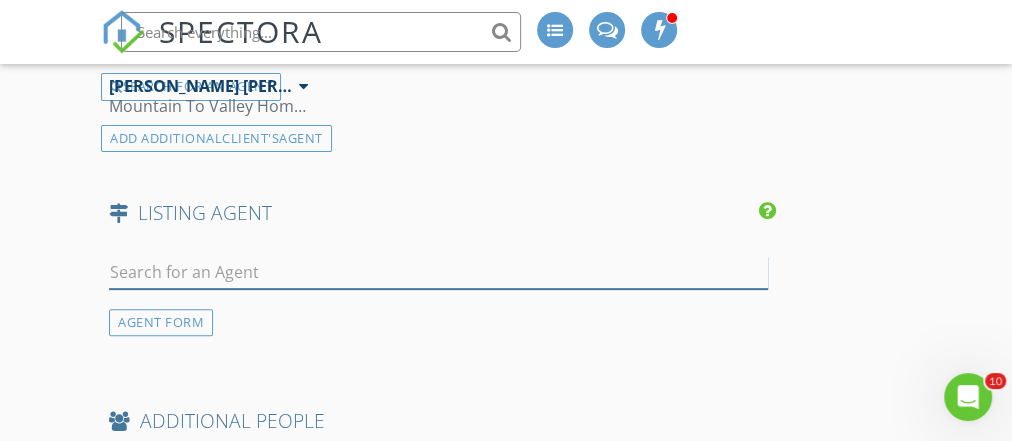click at bounding box center [438, 272] 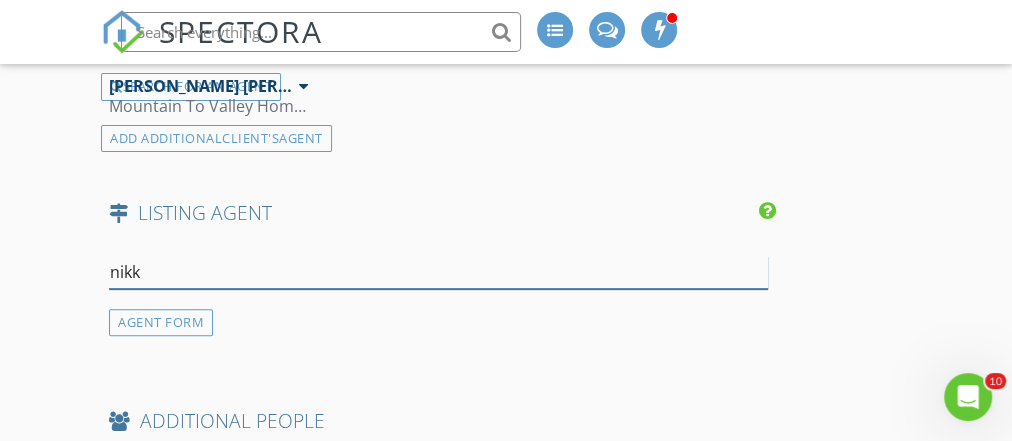 type on "nikki" 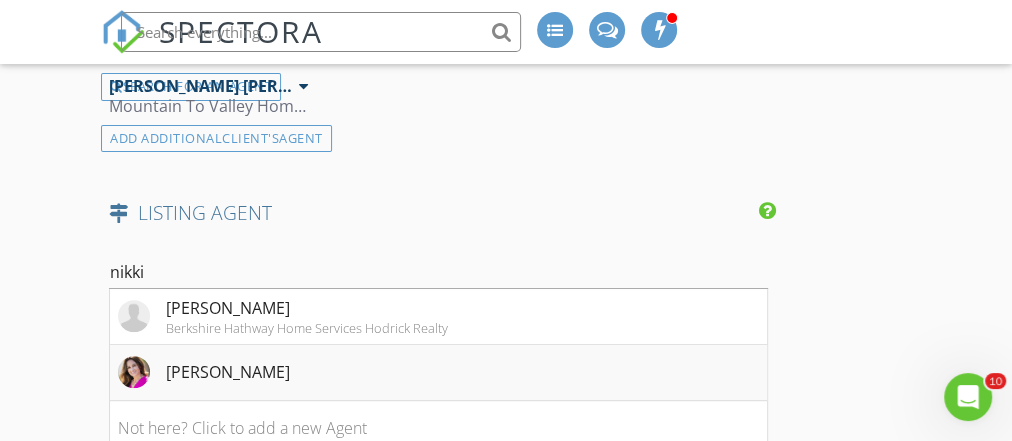 click at bounding box center (134, 372) 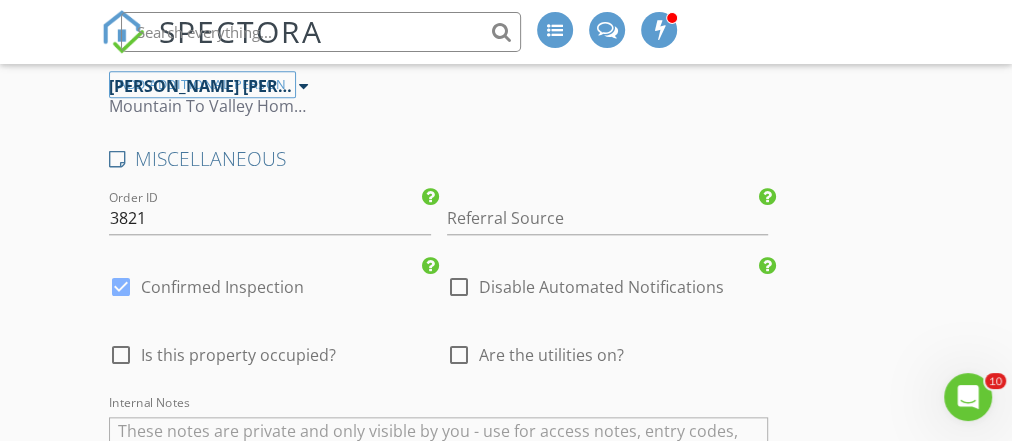 scroll, scrollTop: 5166, scrollLeft: 0, axis: vertical 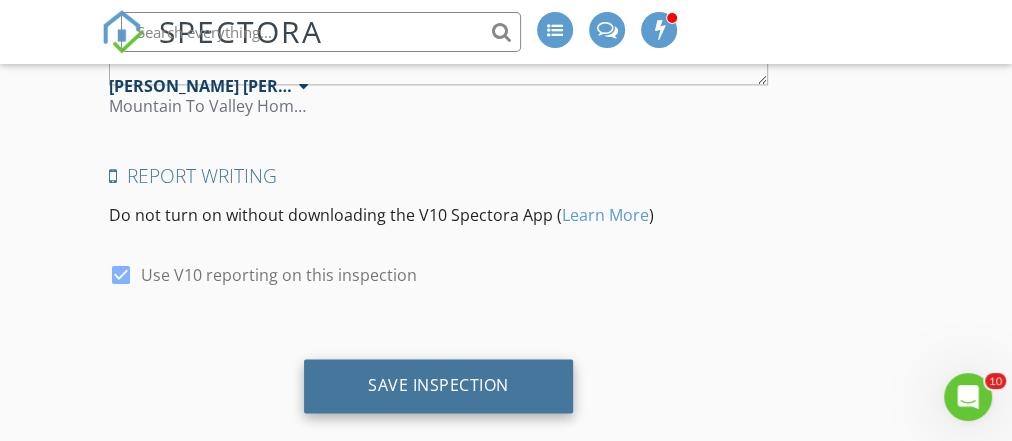 click on "Save Inspection" at bounding box center (438, 385) 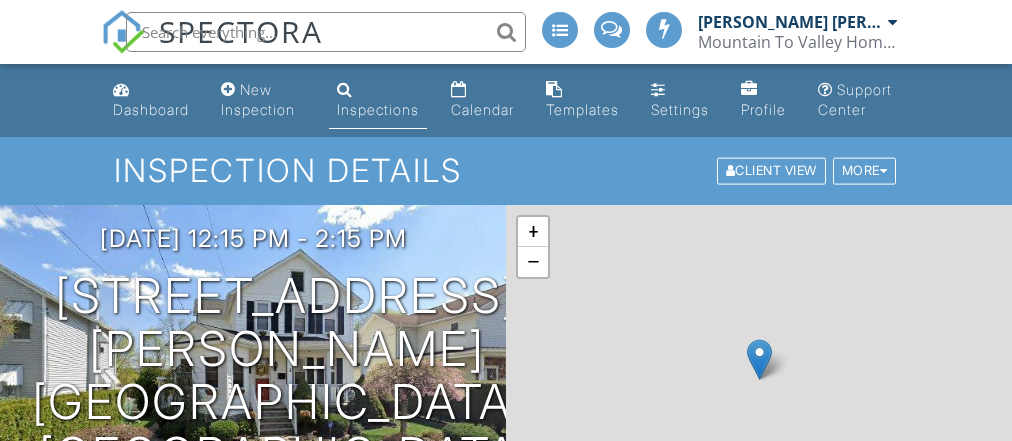 scroll, scrollTop: 0, scrollLeft: 0, axis: both 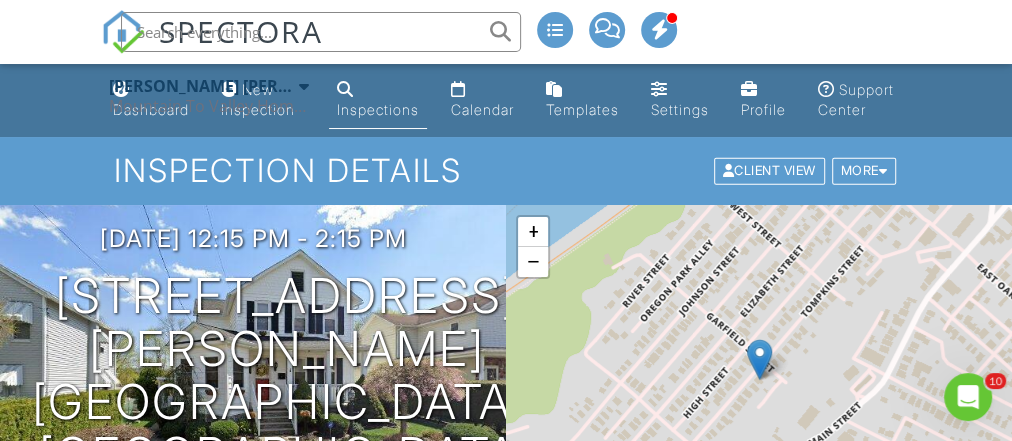 click on "Inspections" at bounding box center (378, 109) 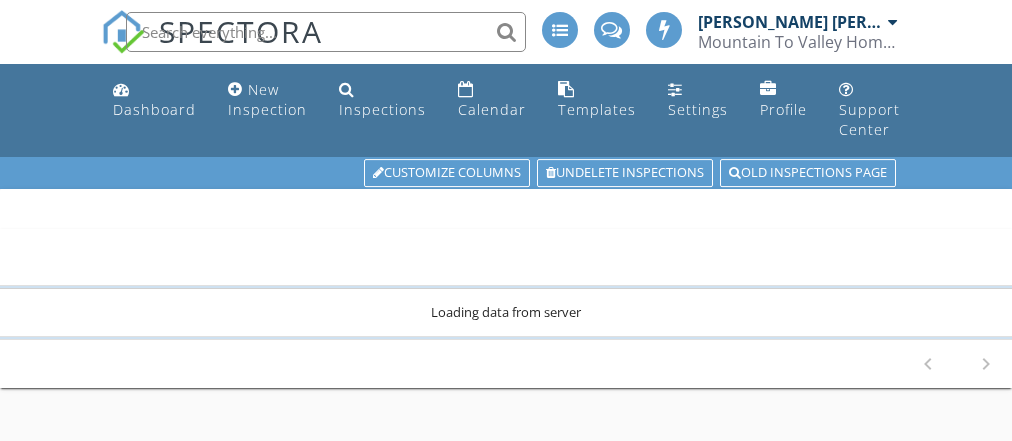 scroll, scrollTop: 0, scrollLeft: 0, axis: both 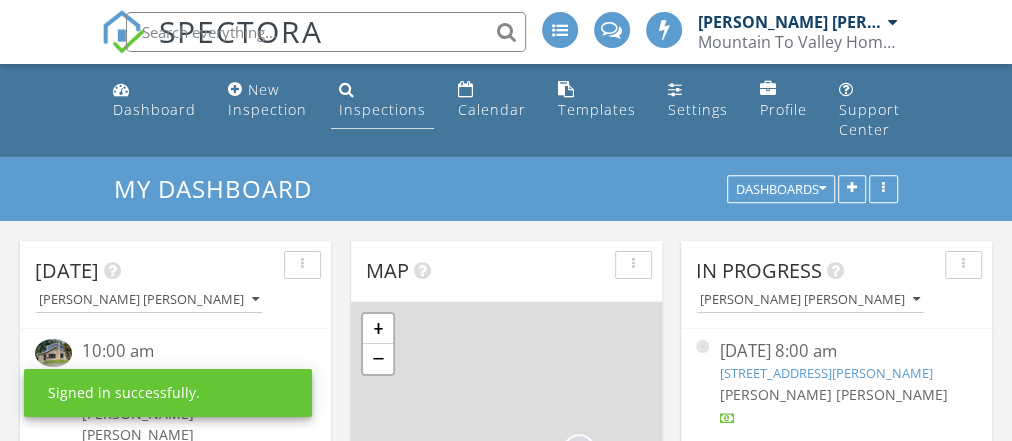 click on "Inspections" at bounding box center [382, 109] 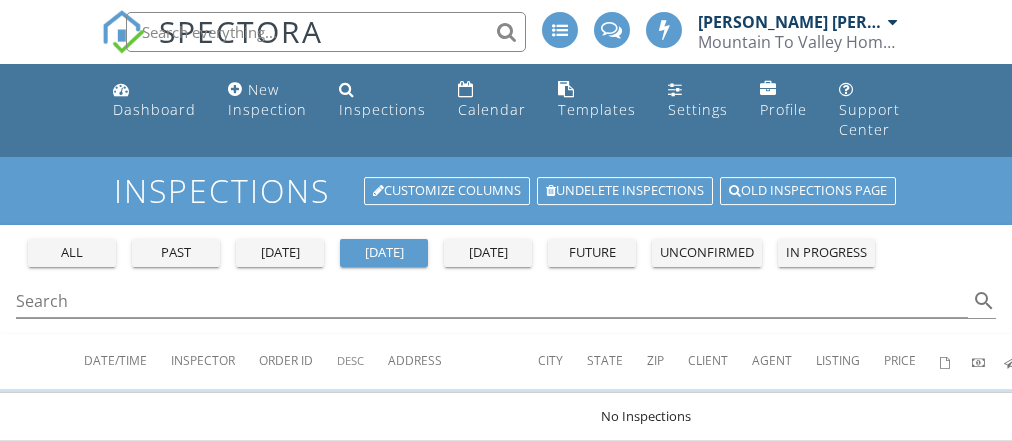 scroll, scrollTop: 0, scrollLeft: 0, axis: both 